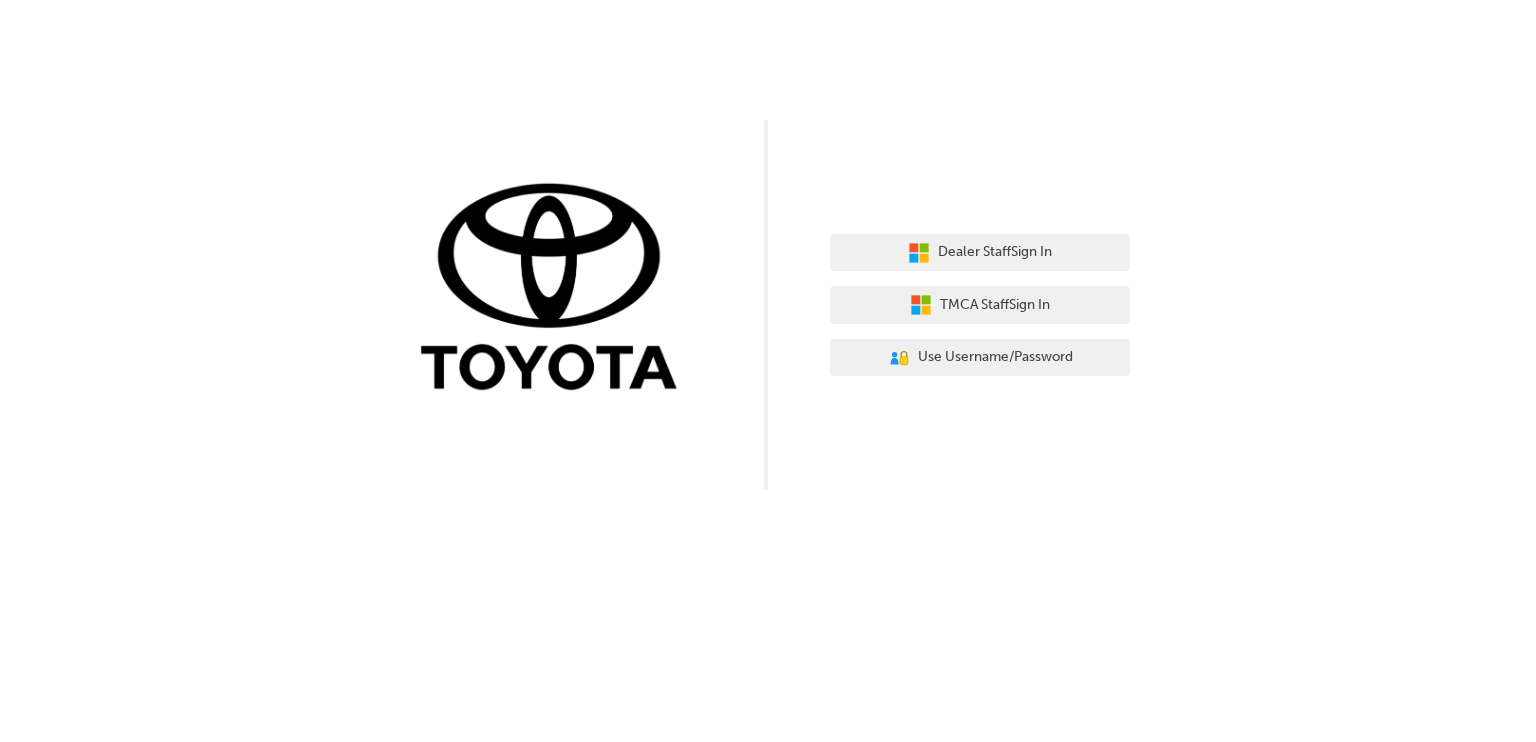 scroll, scrollTop: 0, scrollLeft: 0, axis: both 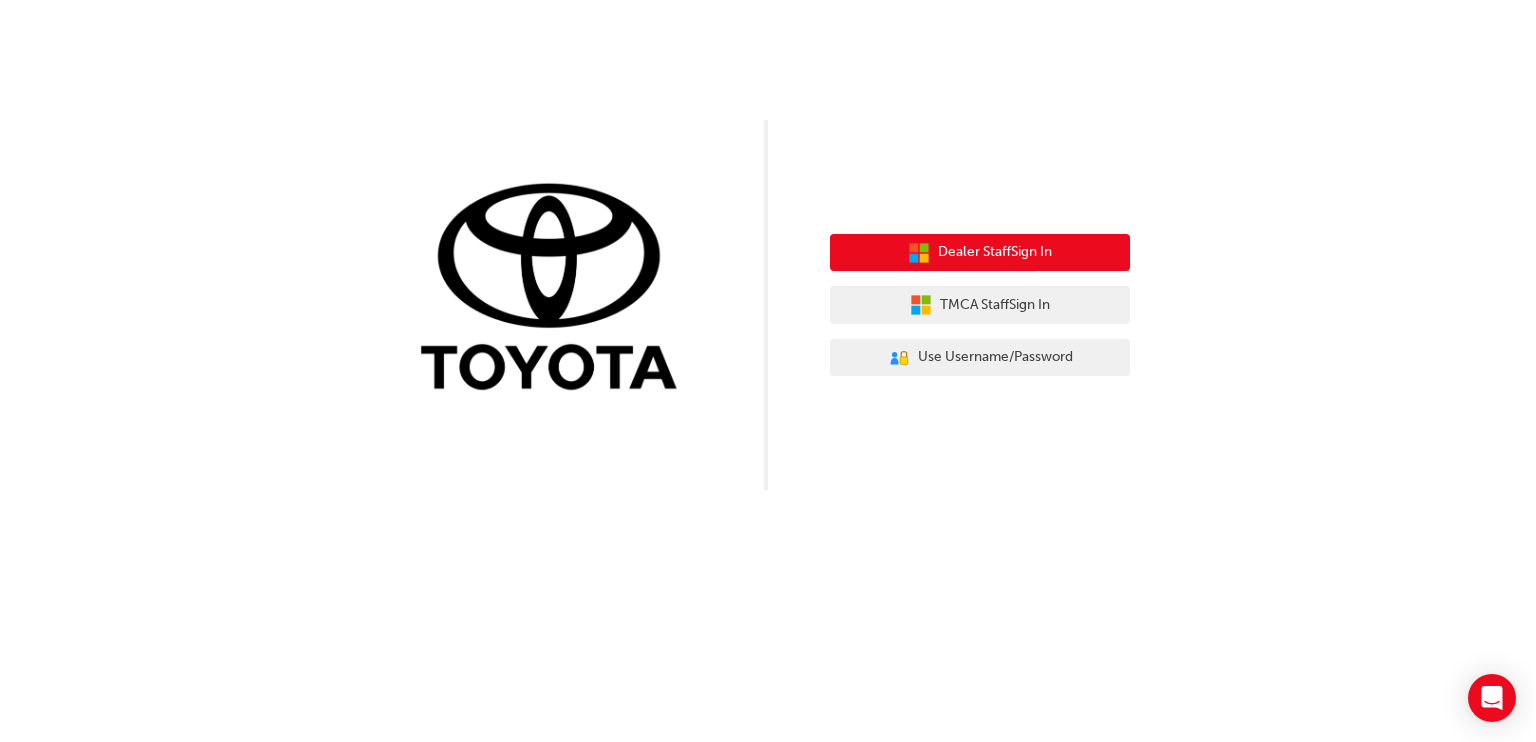 click on "Dealer Staff  Sign In" at bounding box center (995, 252) 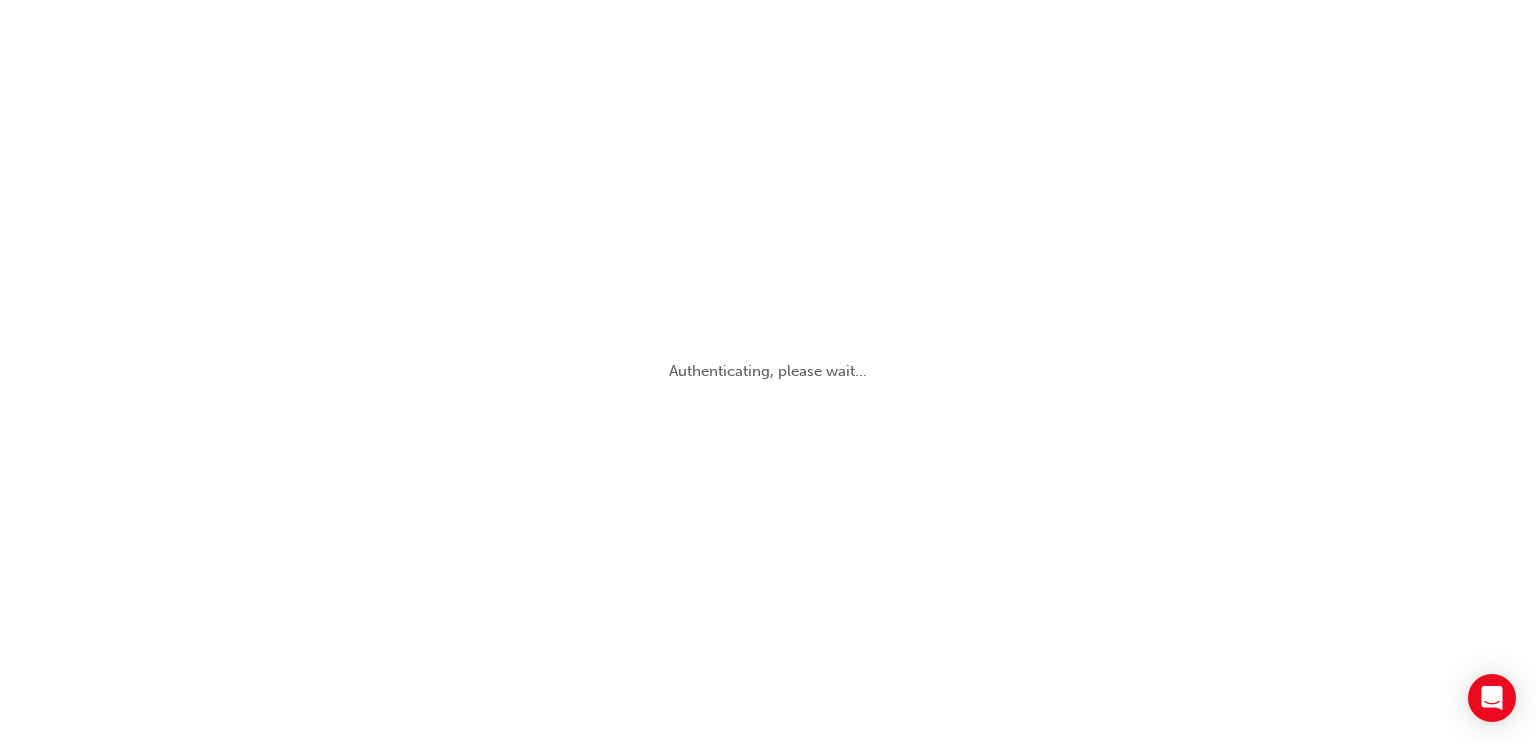 scroll, scrollTop: 0, scrollLeft: 0, axis: both 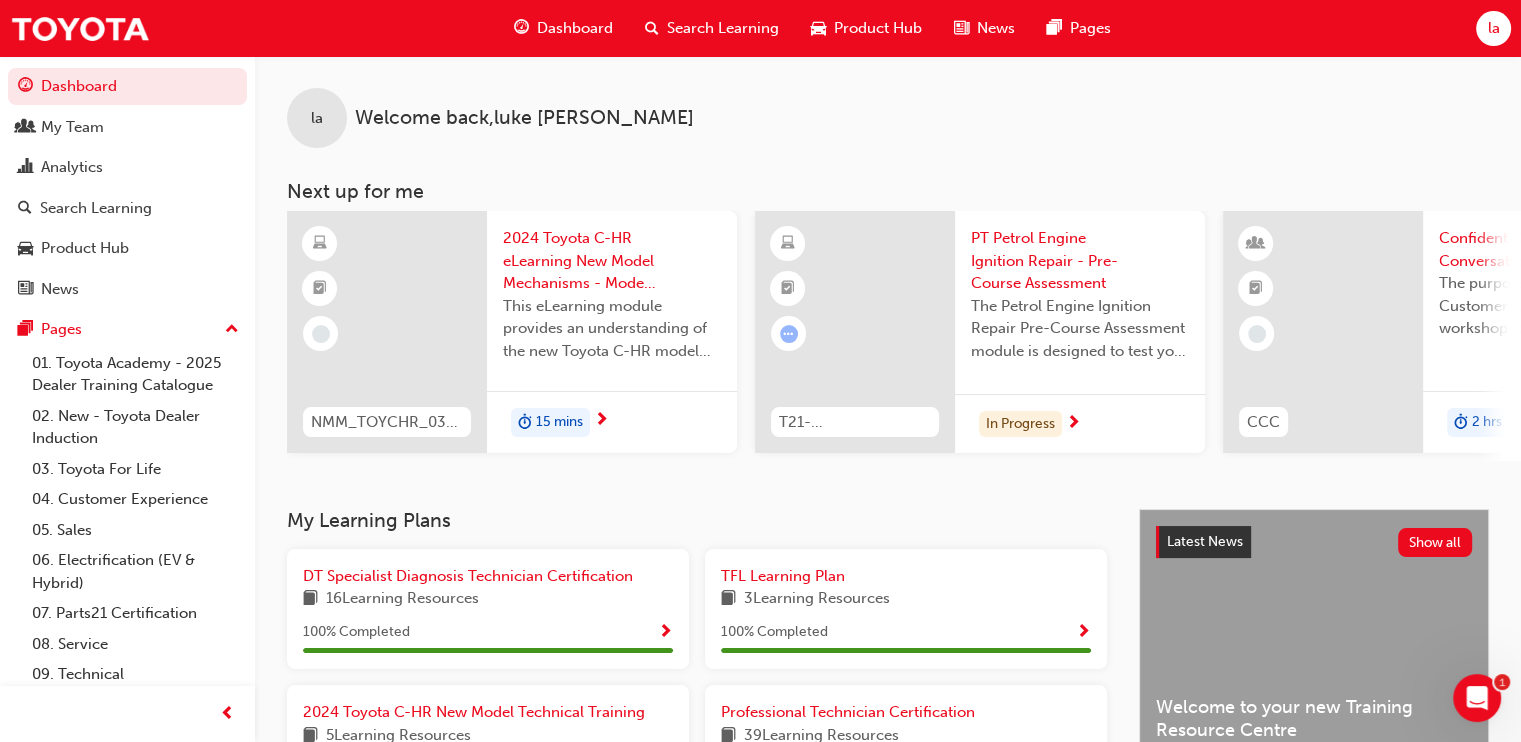 click on "la" at bounding box center (1493, 28) 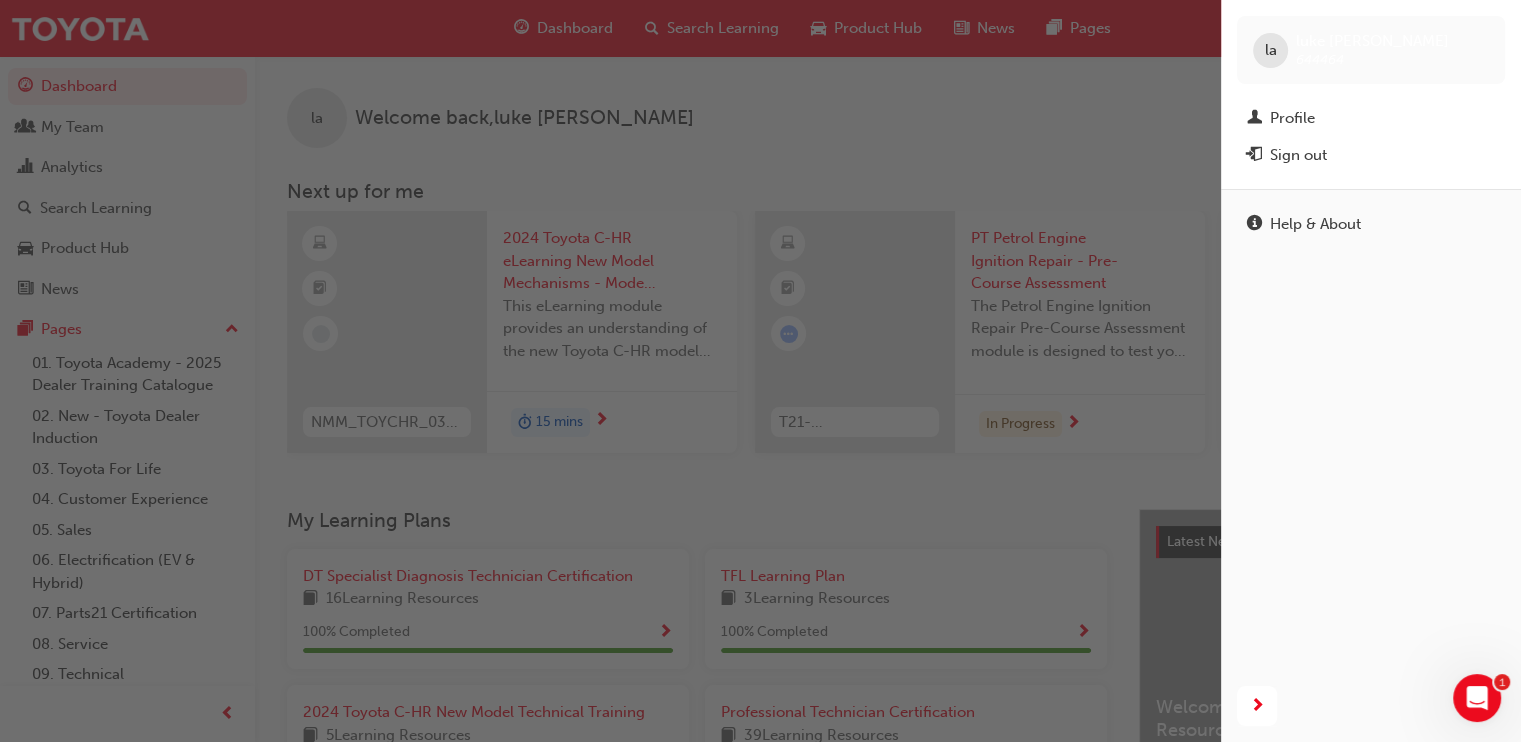 click at bounding box center [610, 371] 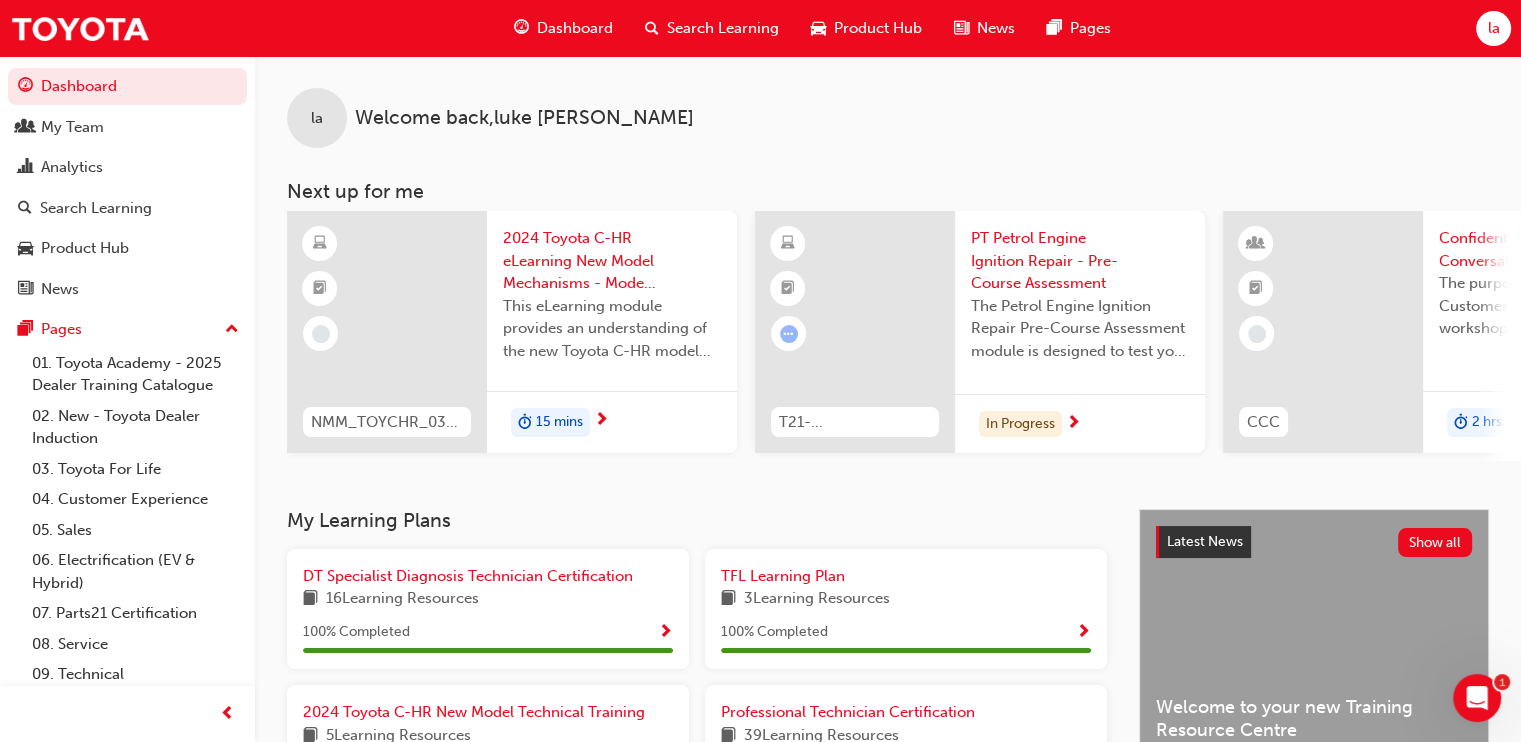 click on "Search Learning" at bounding box center [723, 28] 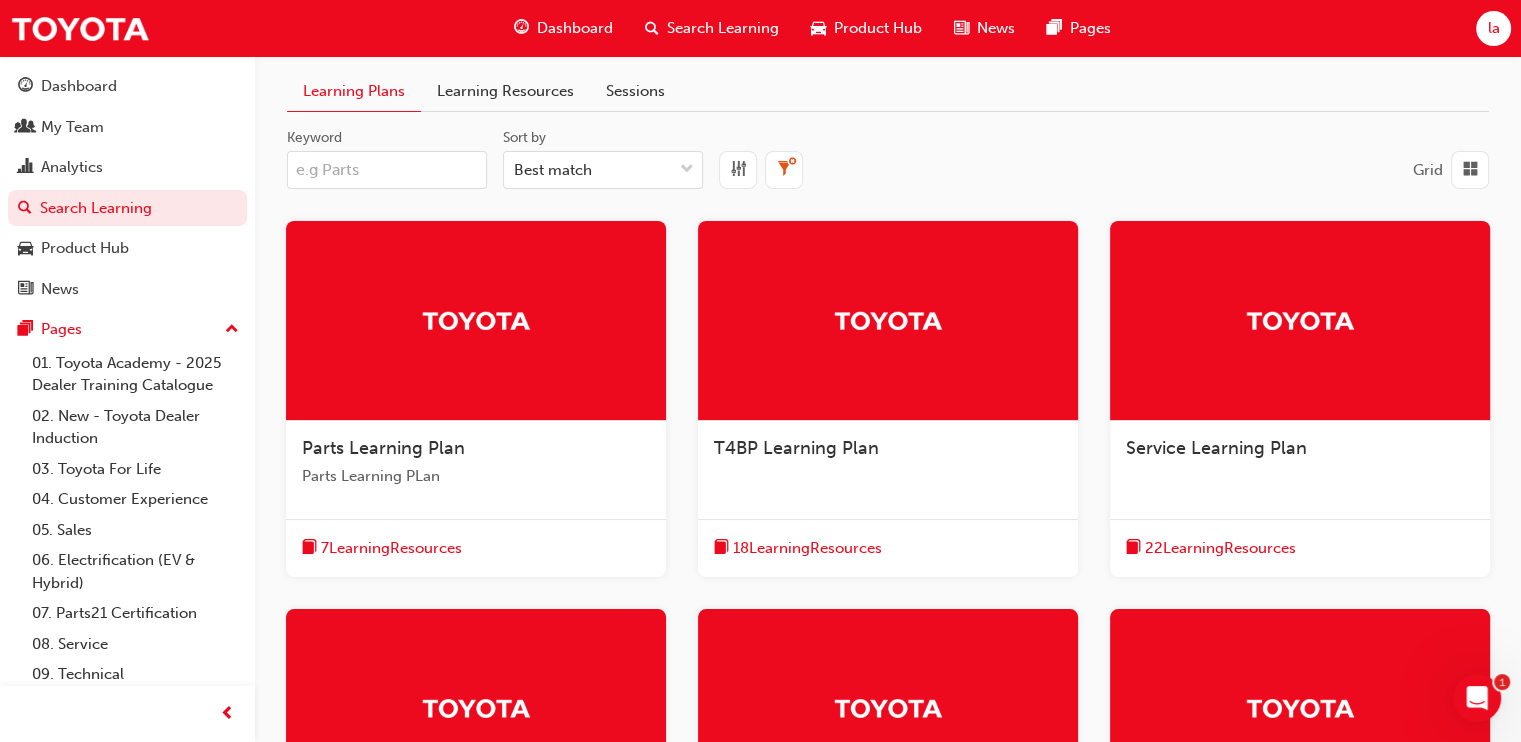 click on "Dashboard" at bounding box center [575, 28] 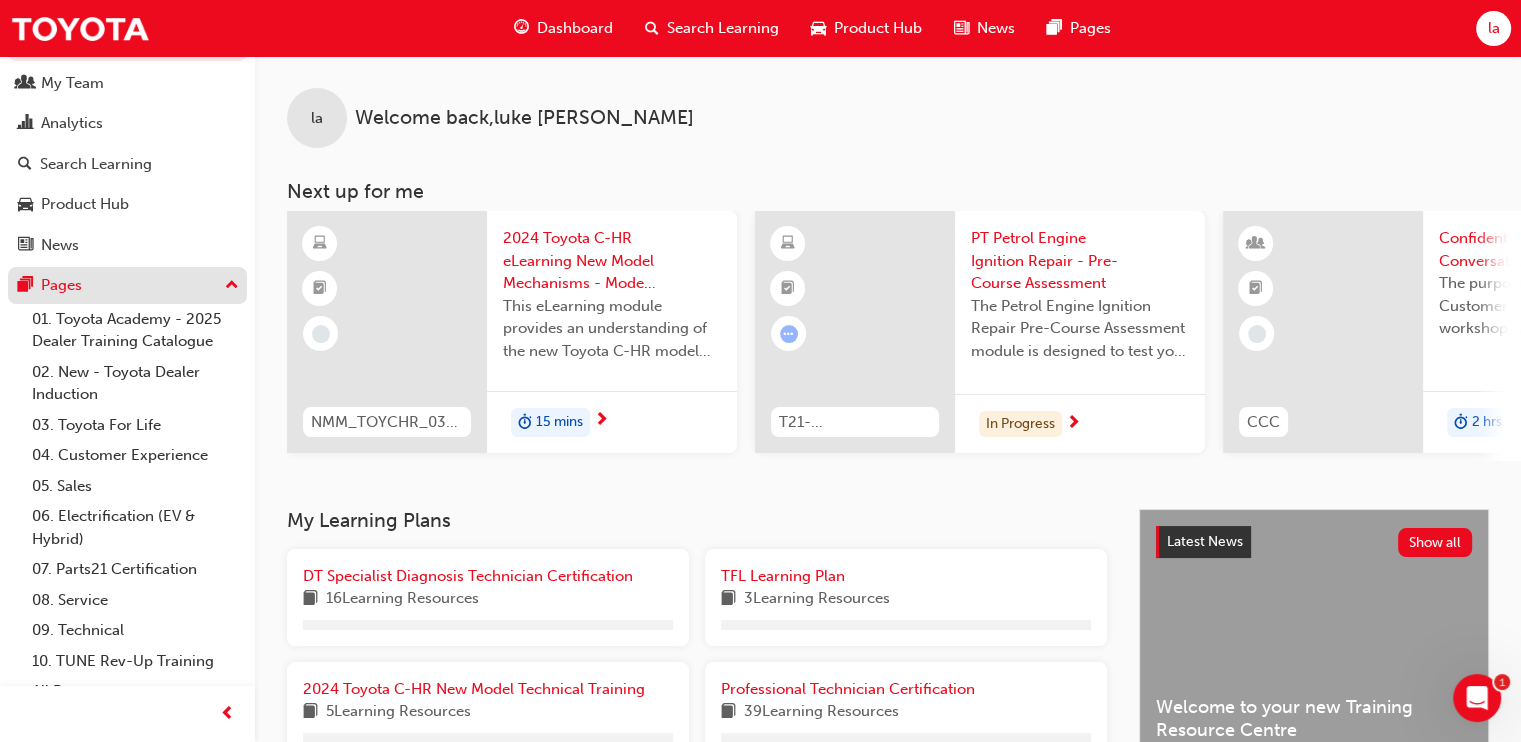 scroll, scrollTop: 68, scrollLeft: 0, axis: vertical 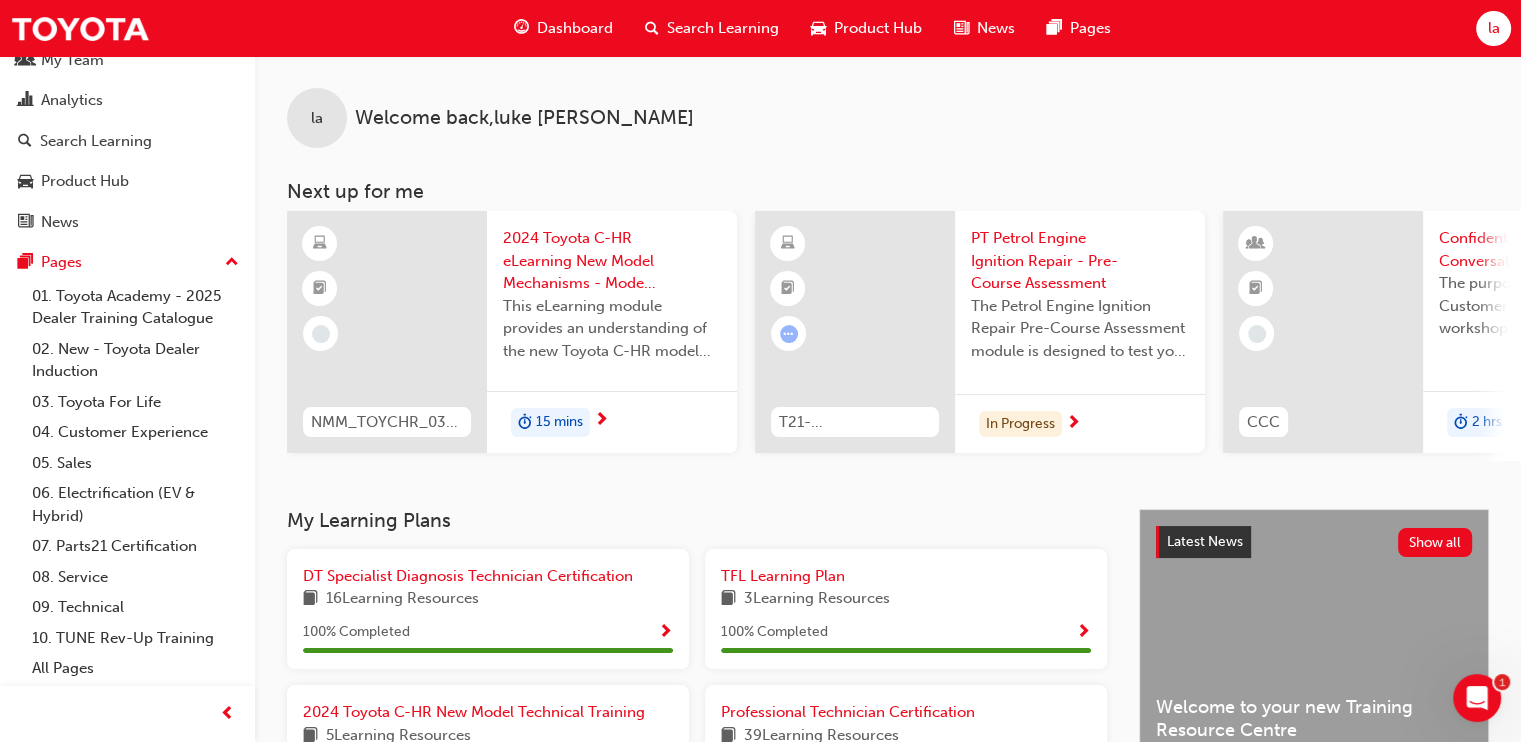 click on "PT Petrol Engine Ignition Repair - Pre-Course Assessment" at bounding box center (1080, 261) 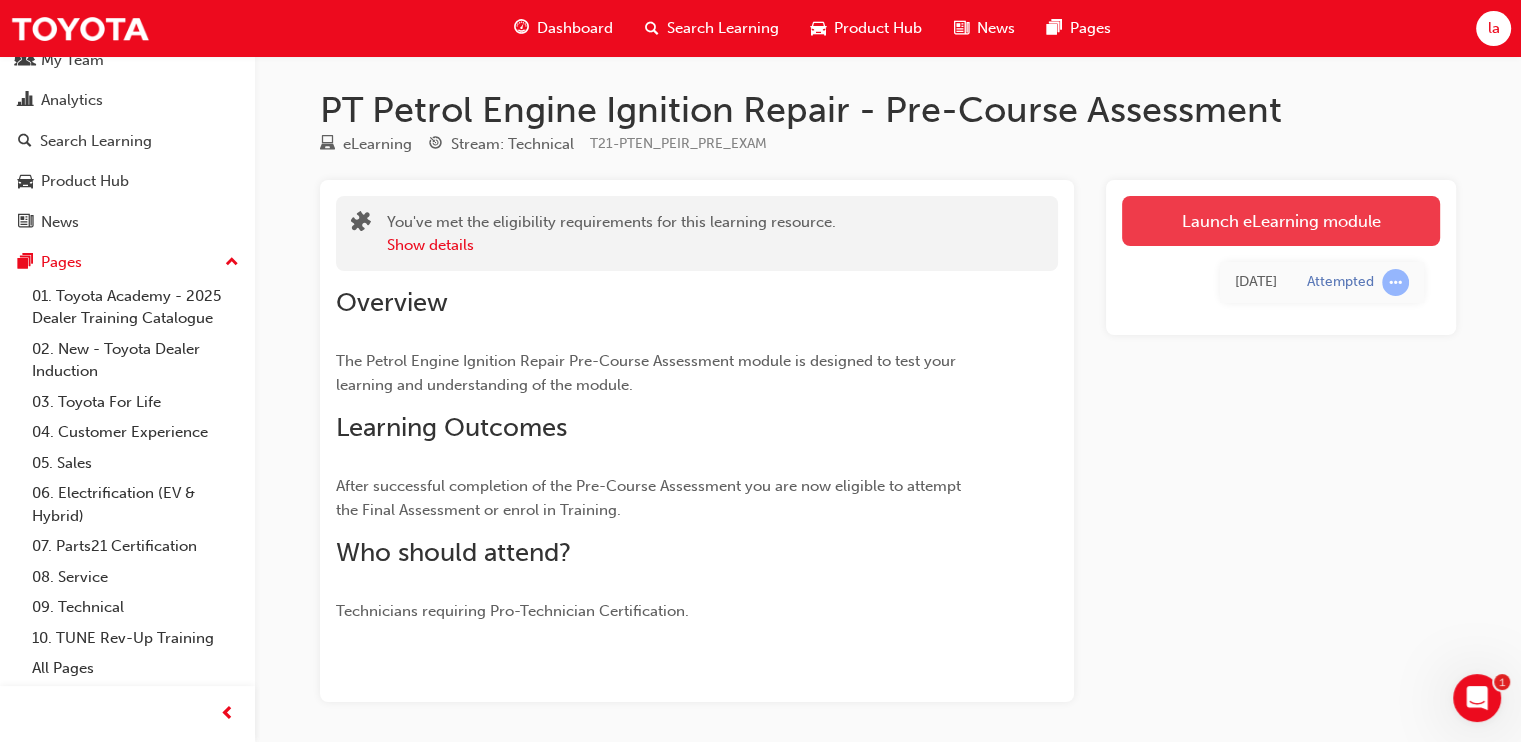 click on "Launch eLearning module" at bounding box center [1281, 221] 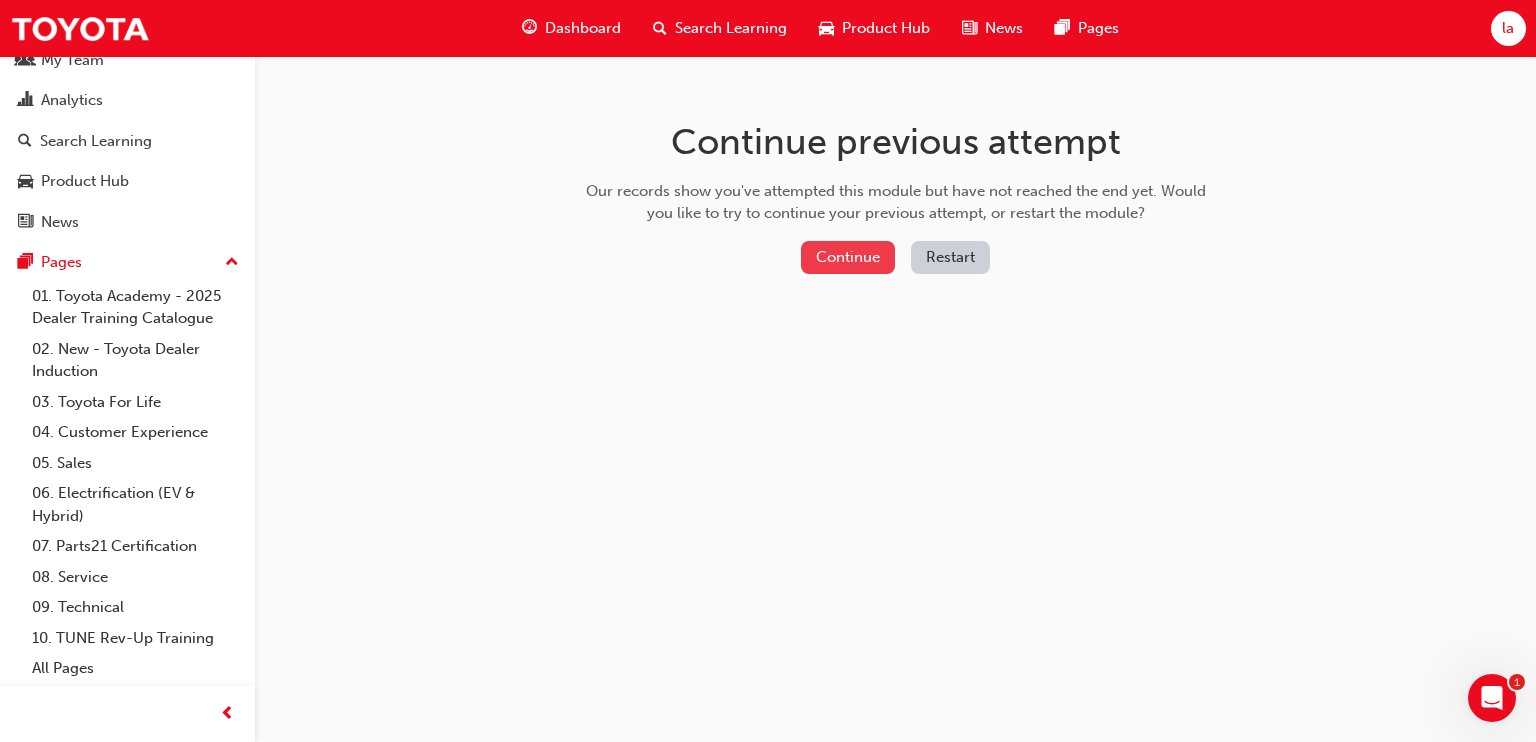click on "Continue" at bounding box center (848, 257) 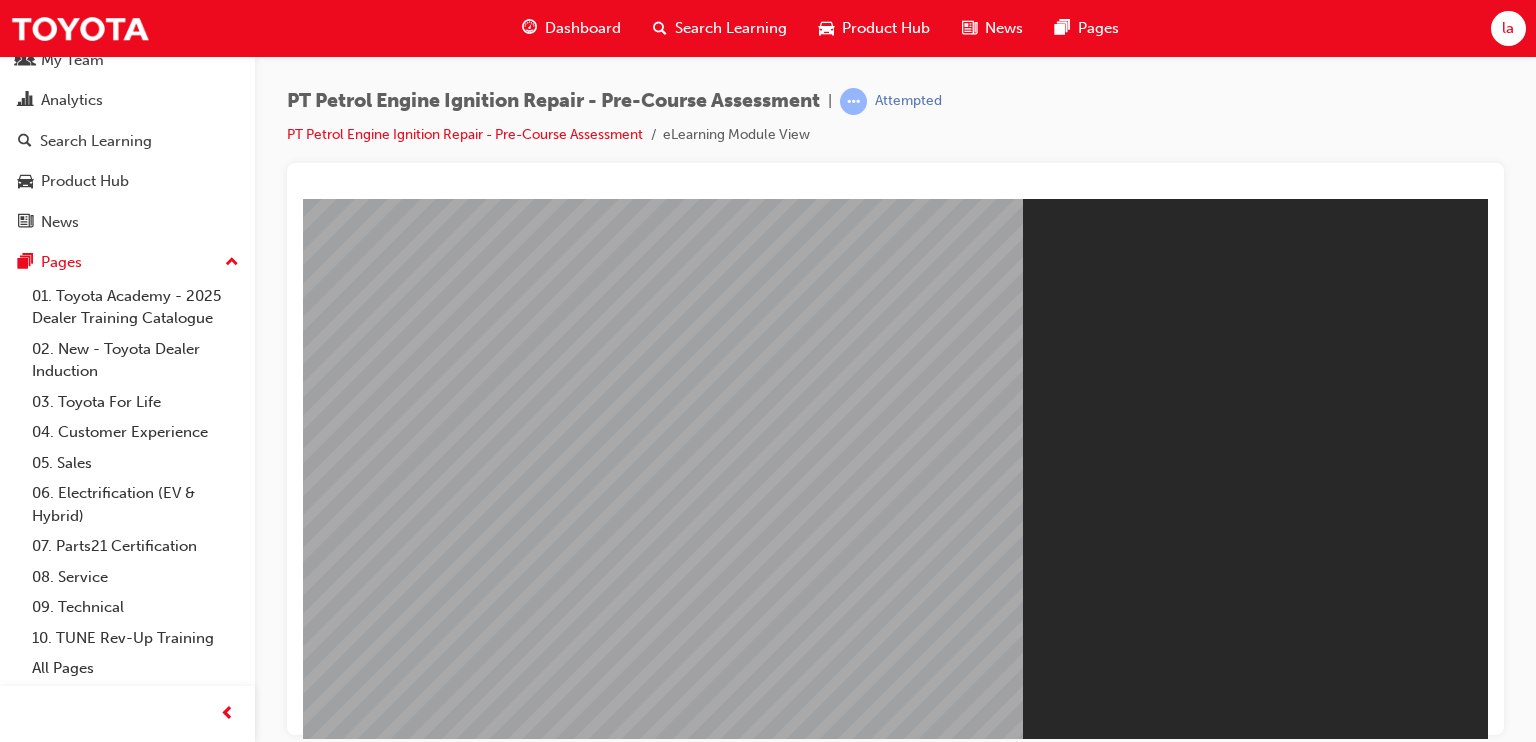 scroll, scrollTop: 0, scrollLeft: 0, axis: both 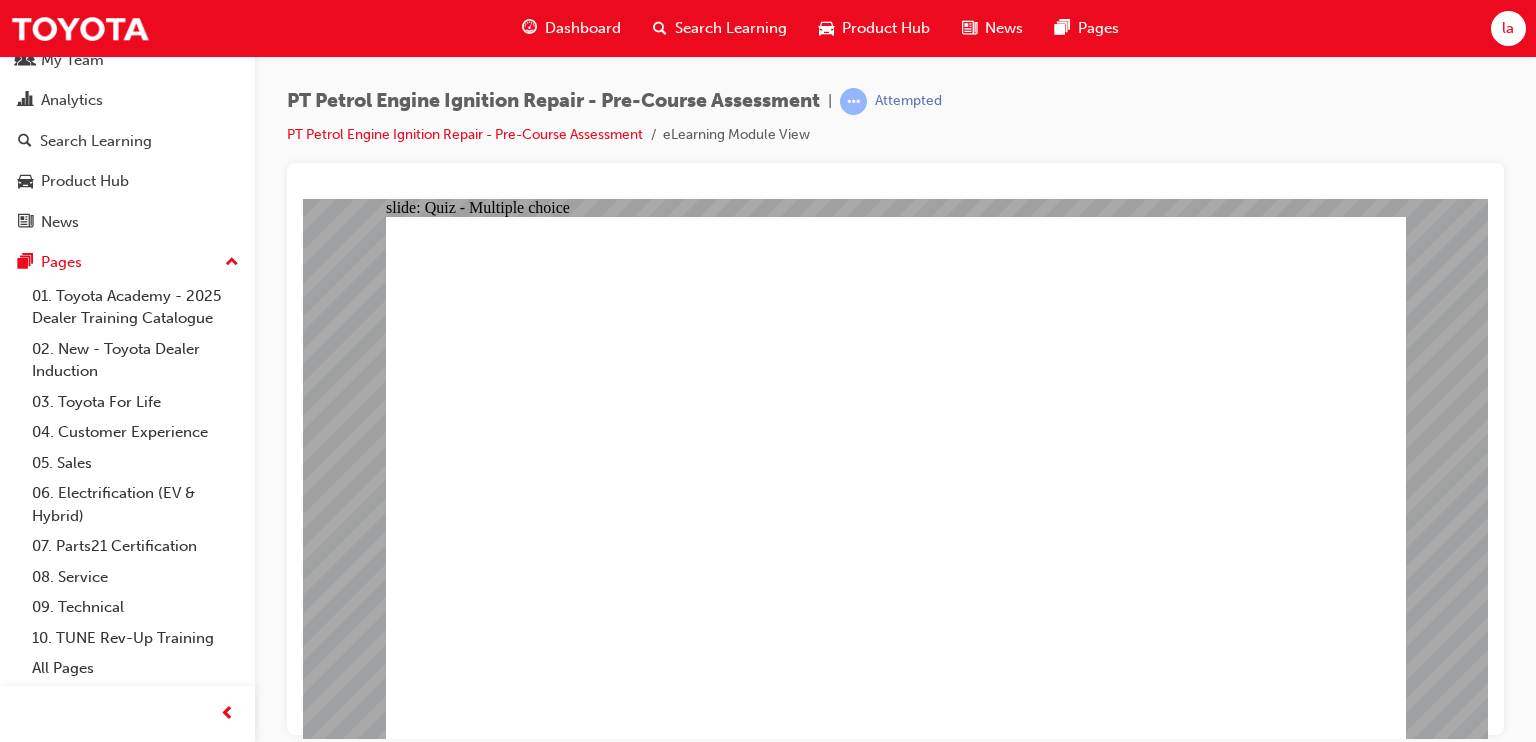 click on "PT Petrol Engine Ignition Repair - Pre-Course Assessment | Attempted PT Petrol Engine Ignition Repair - Pre-Course Assessment eLearning Module View" at bounding box center (895, 125) 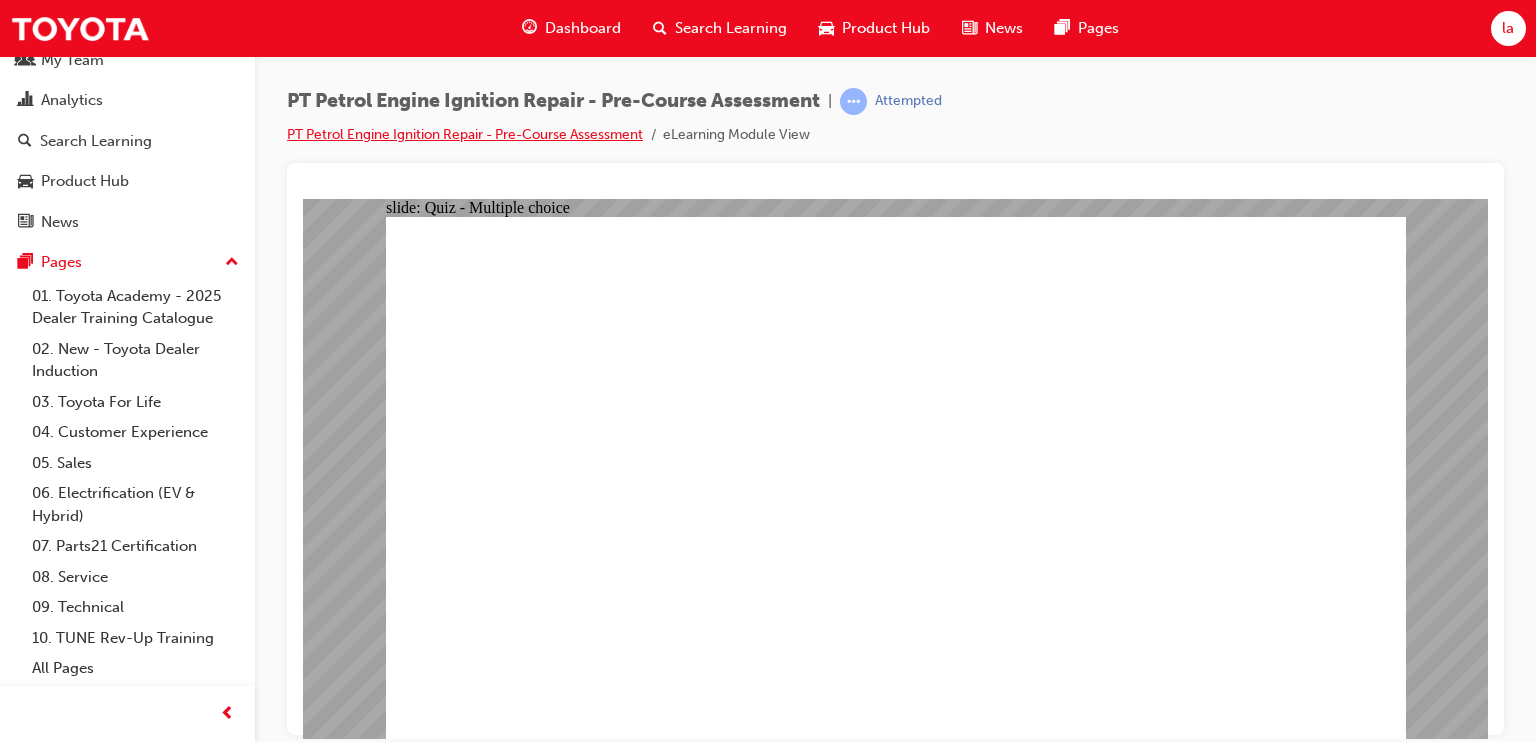 click on "PT Petrol Engine Ignition Repair - Pre-Course Assessment" at bounding box center [465, 134] 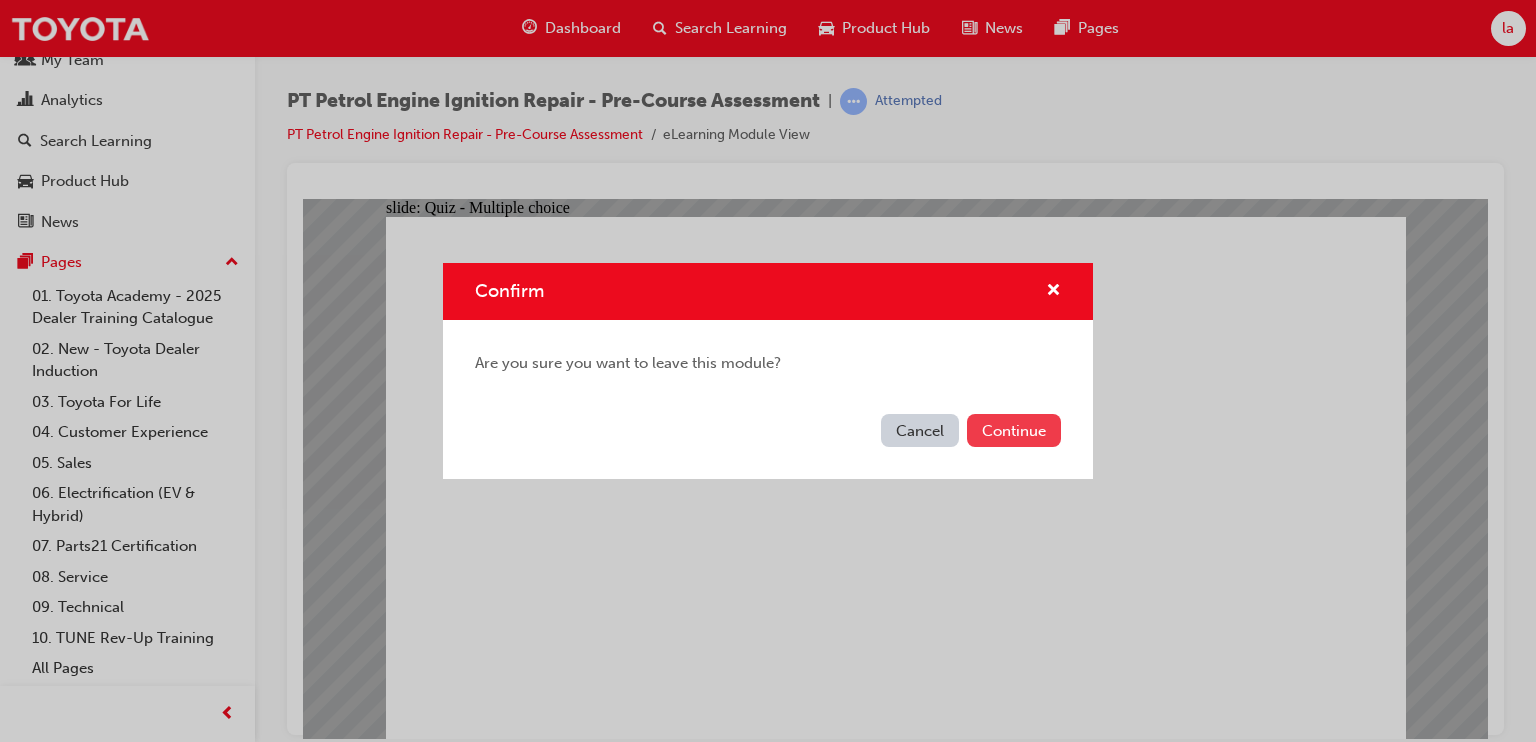 click on "Continue" at bounding box center [1014, 430] 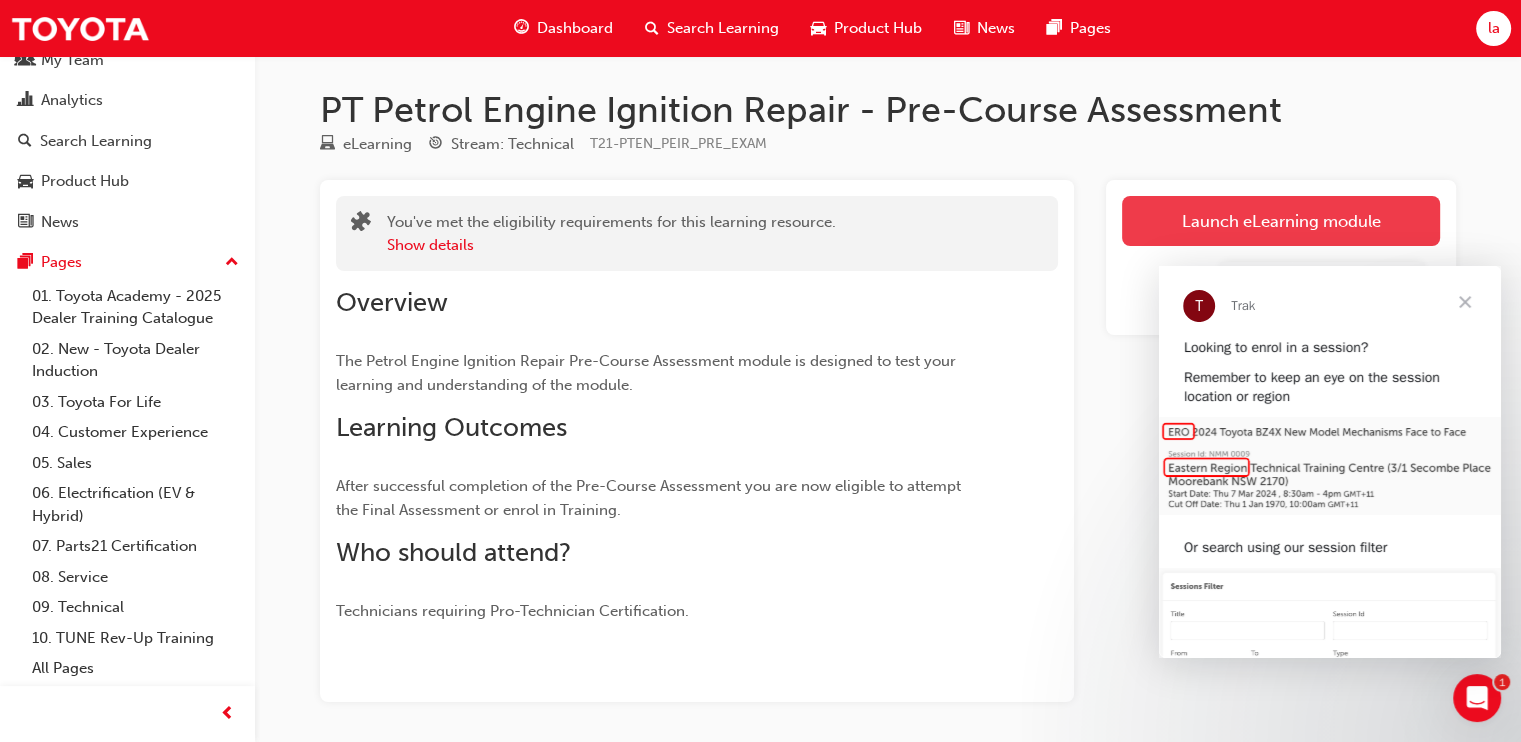 click on "Launch eLearning module" at bounding box center [1281, 221] 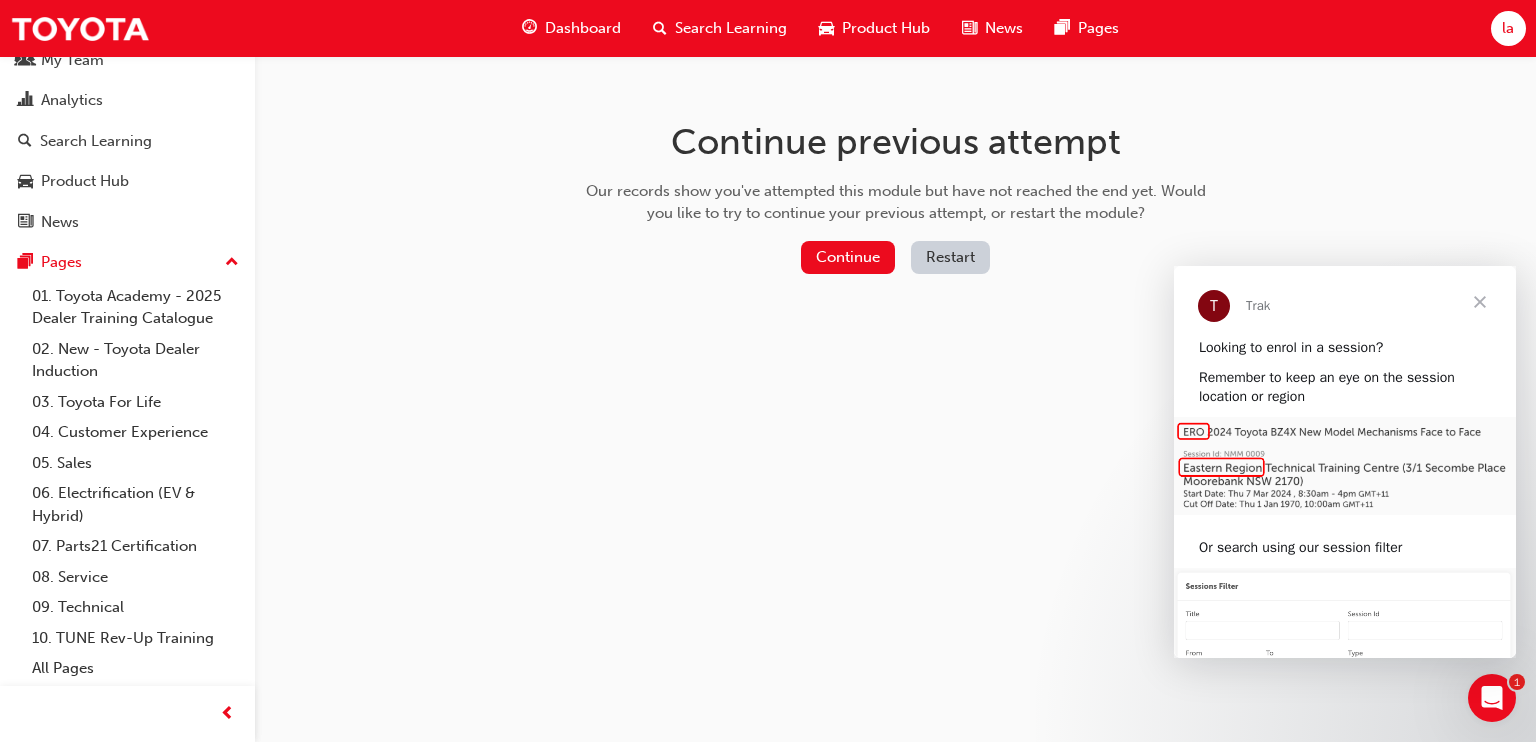 click at bounding box center [1480, 302] 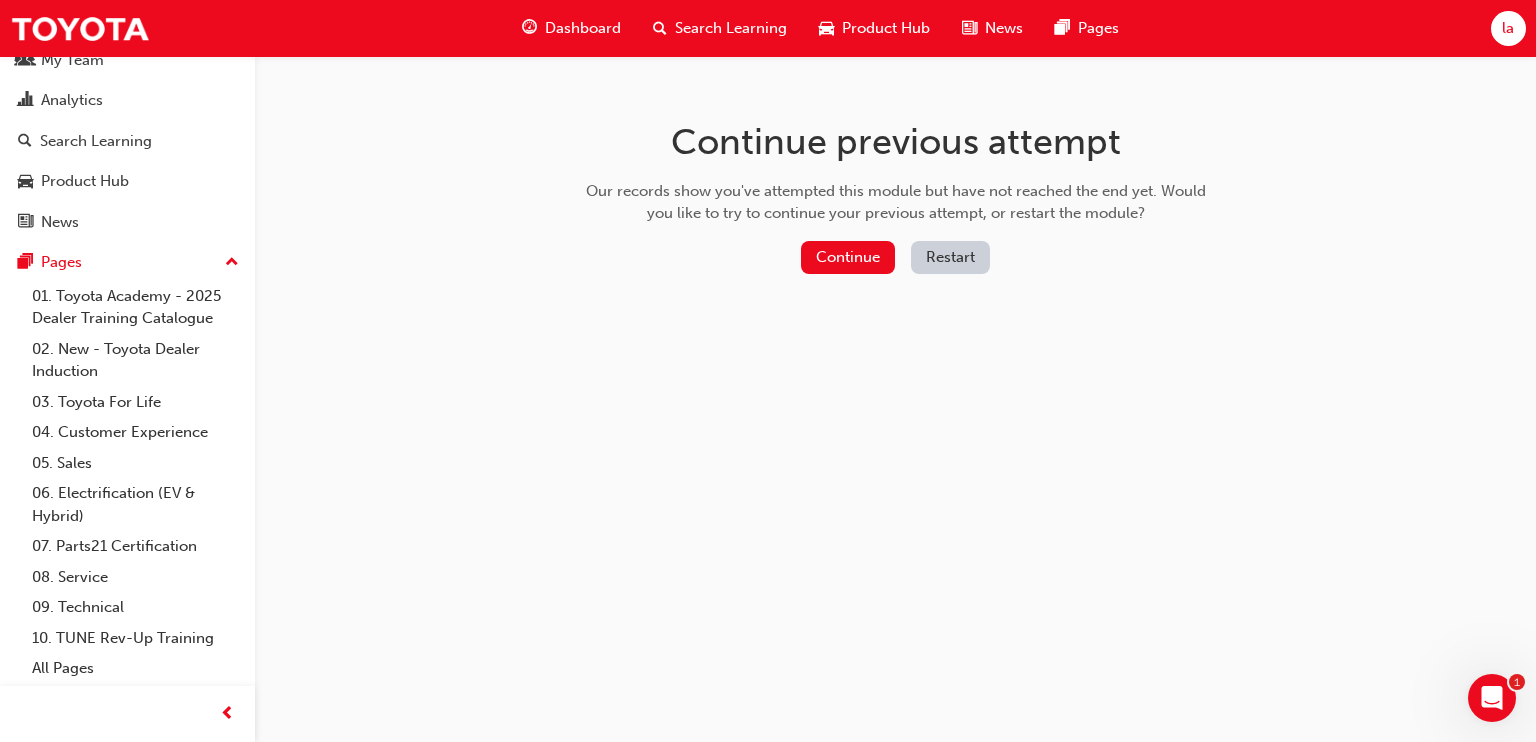 click on "Continue Restart" at bounding box center [896, 261] 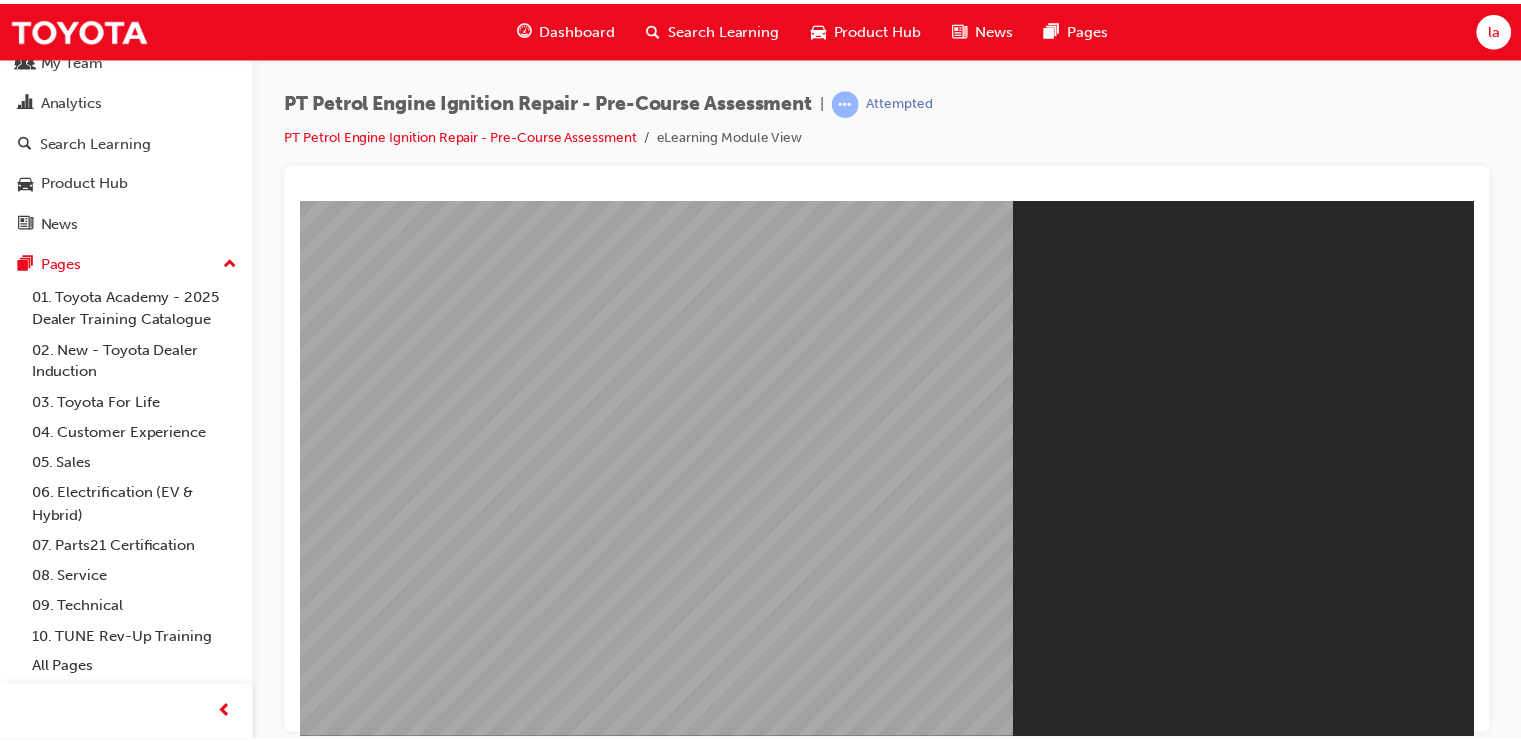 scroll, scrollTop: 0, scrollLeft: 0, axis: both 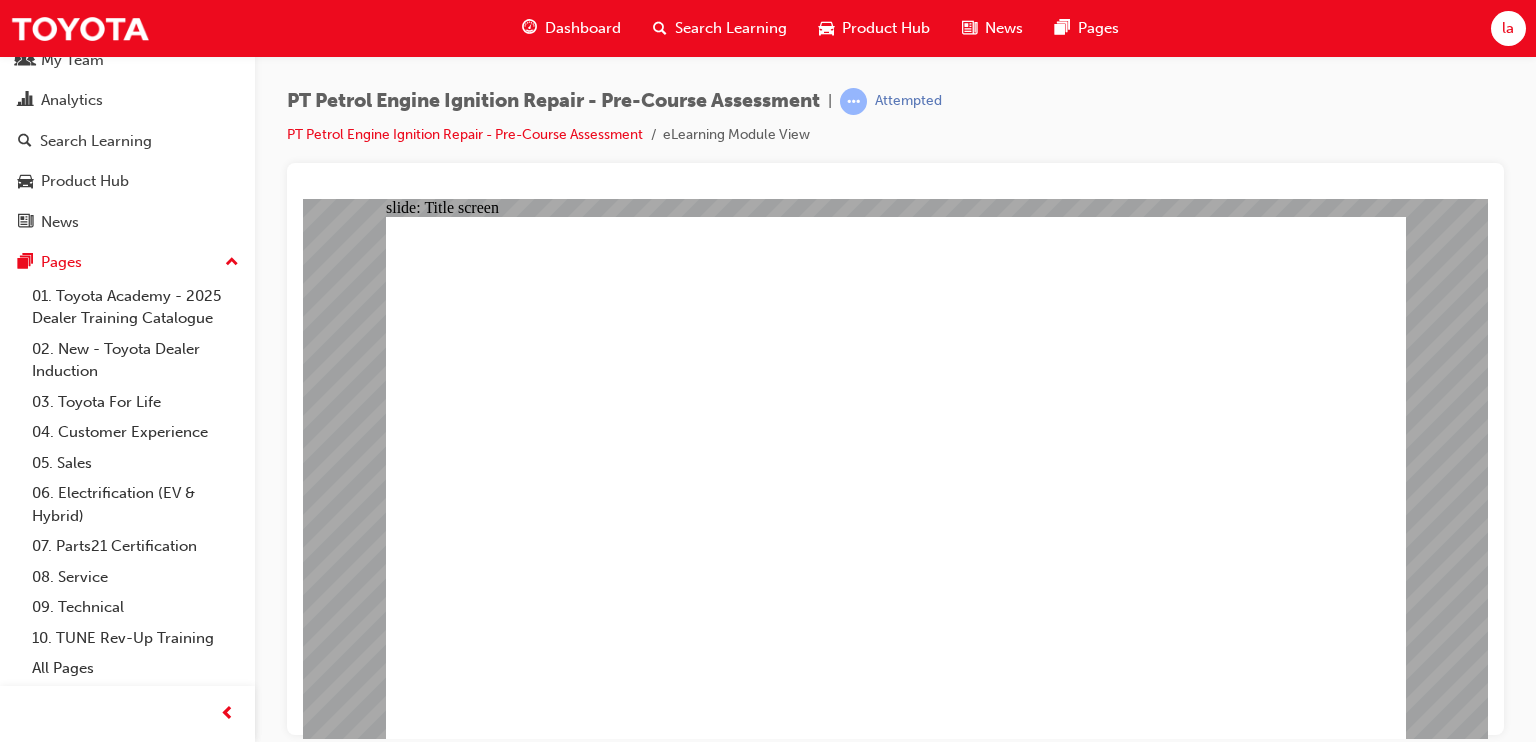 click 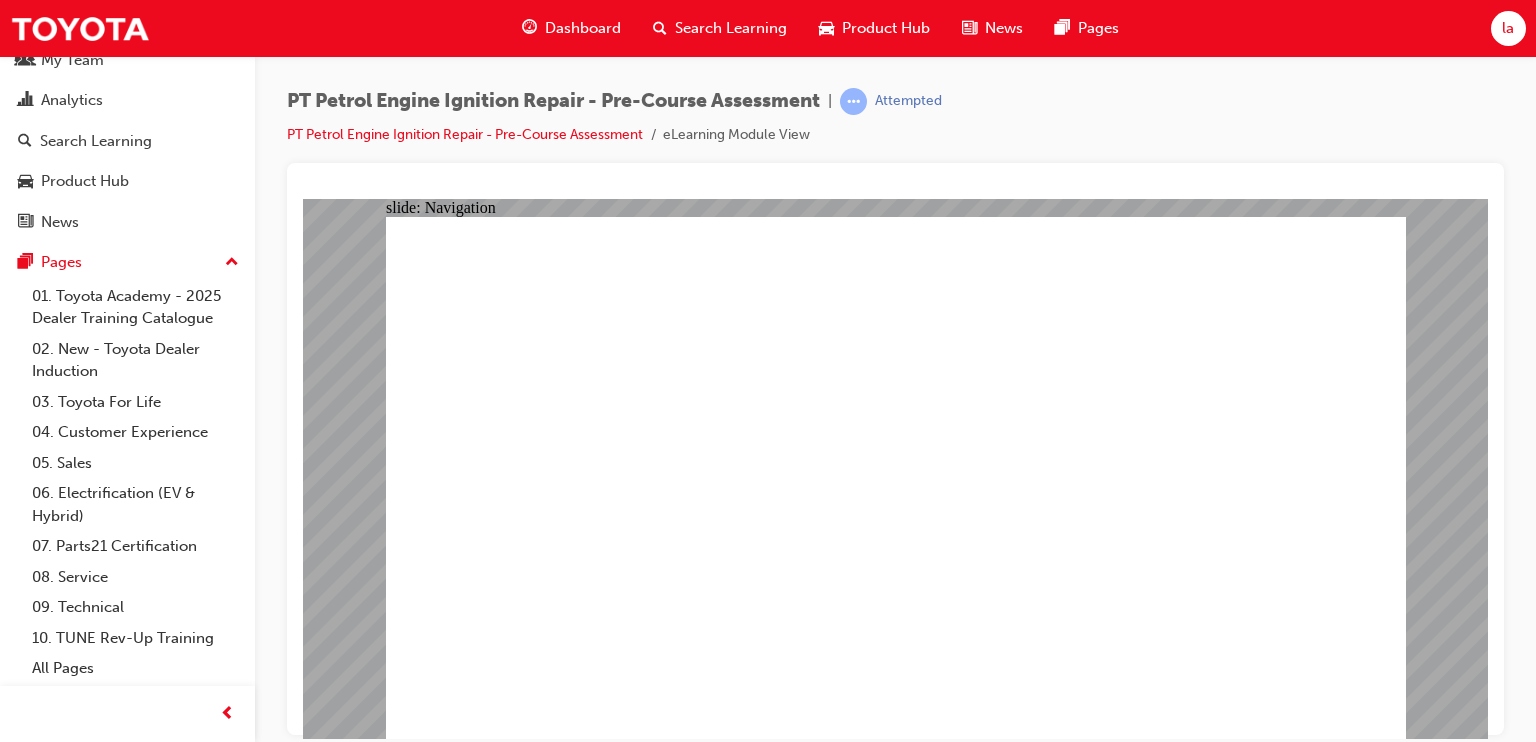click 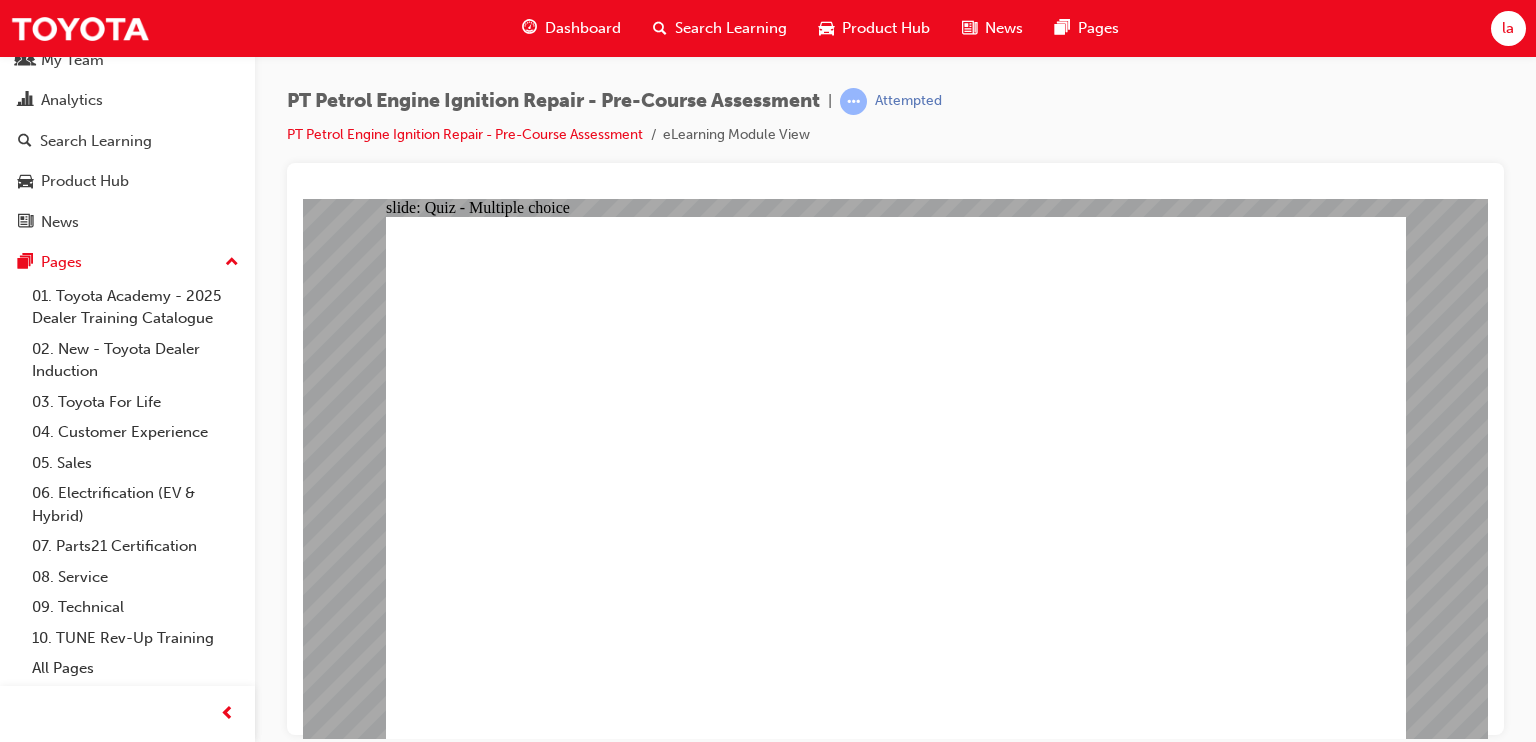drag, startPoint x: 635, startPoint y: 537, endPoint x: 937, endPoint y: 740, distance: 363.886 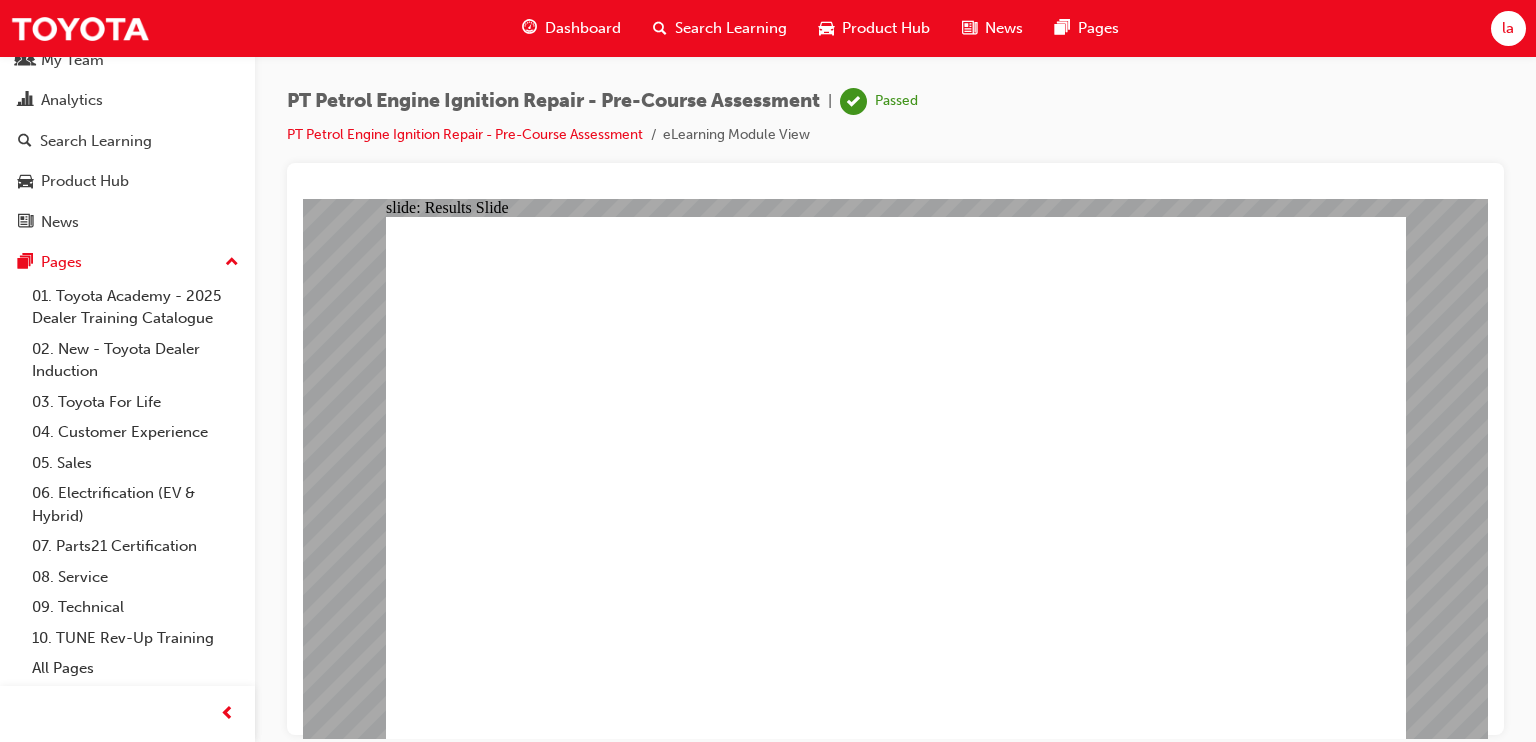 click 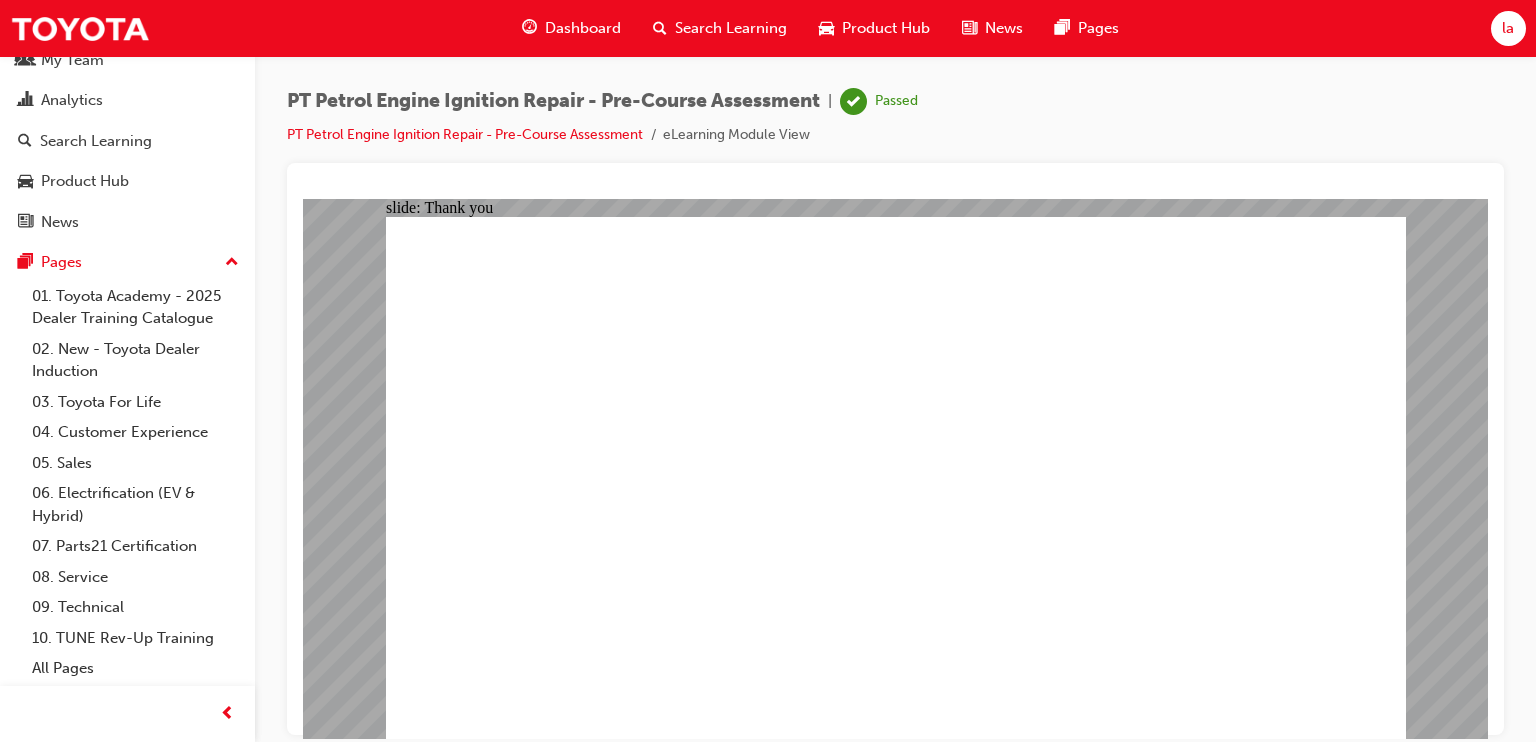 click 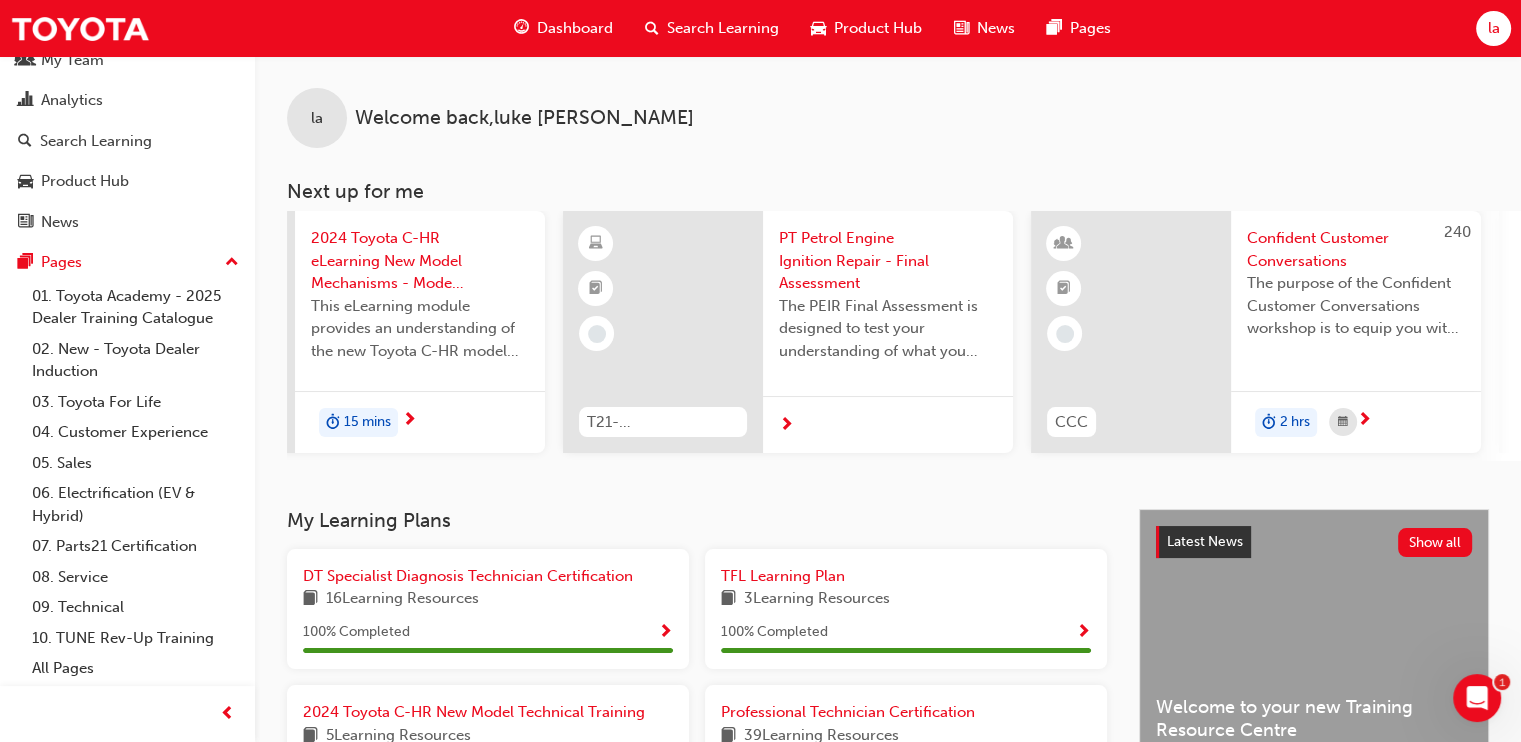 scroll, scrollTop: 0, scrollLeft: 0, axis: both 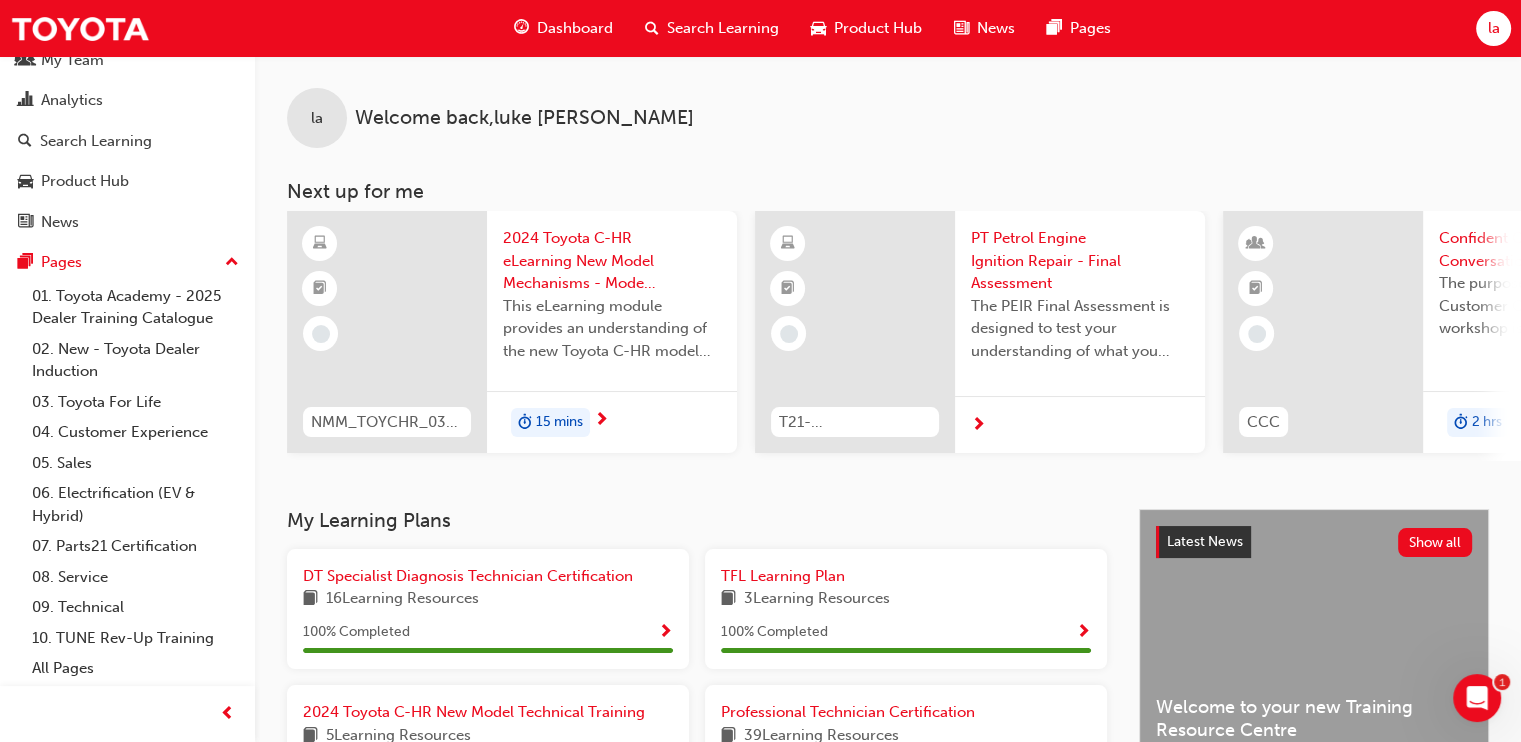 click on "PT Petrol Engine Ignition Repair - Final Assessment" at bounding box center (1080, 261) 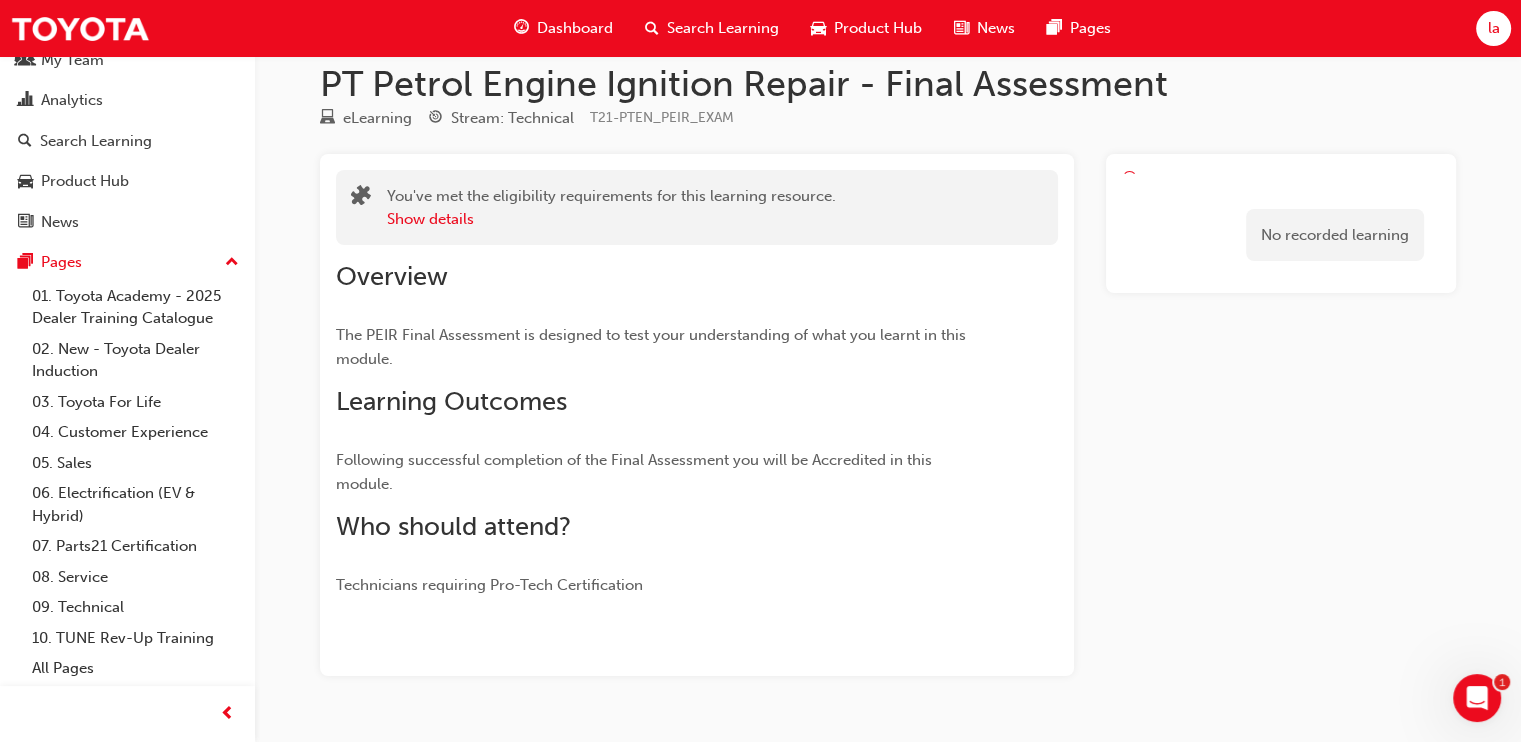 scroll, scrollTop: 0, scrollLeft: 0, axis: both 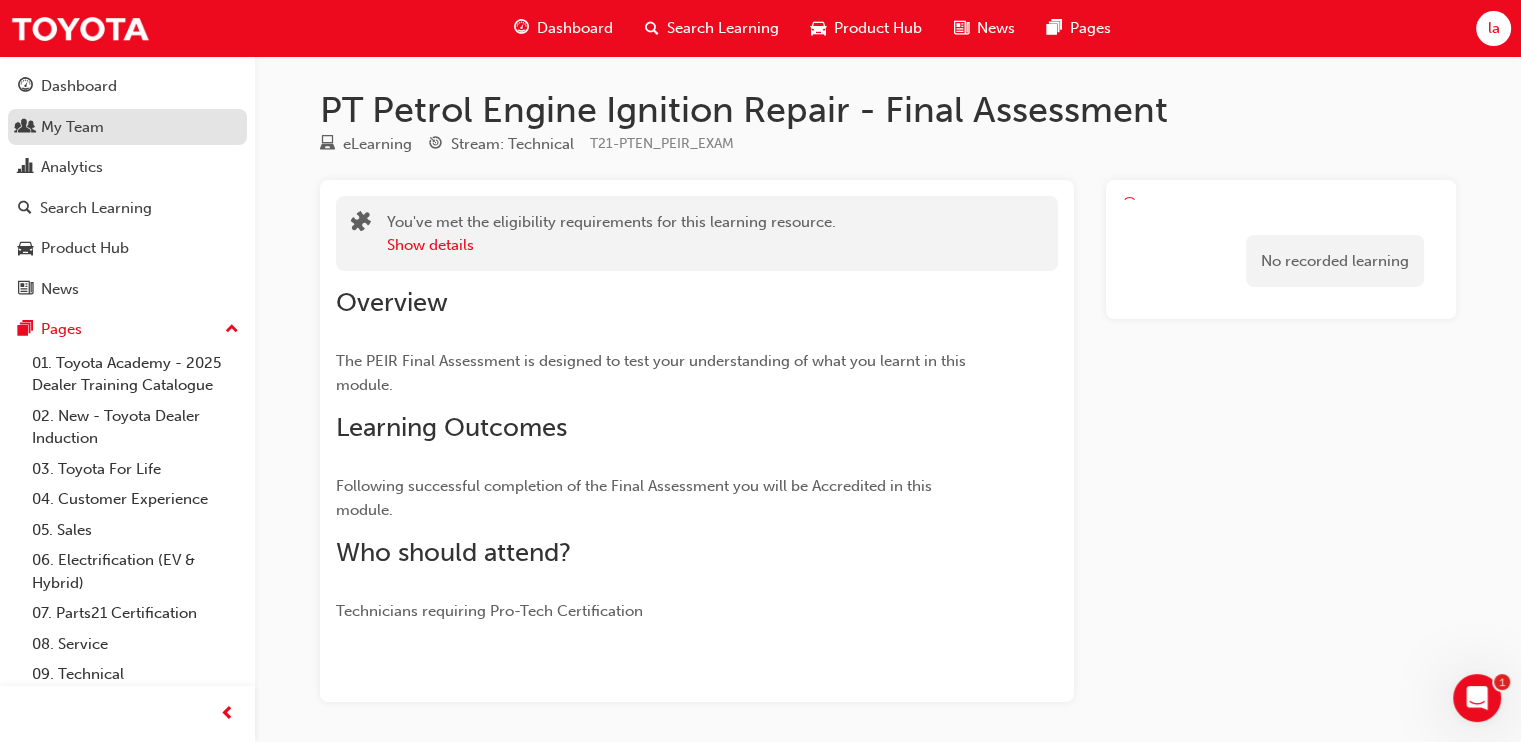 click on "My Team" at bounding box center (72, 127) 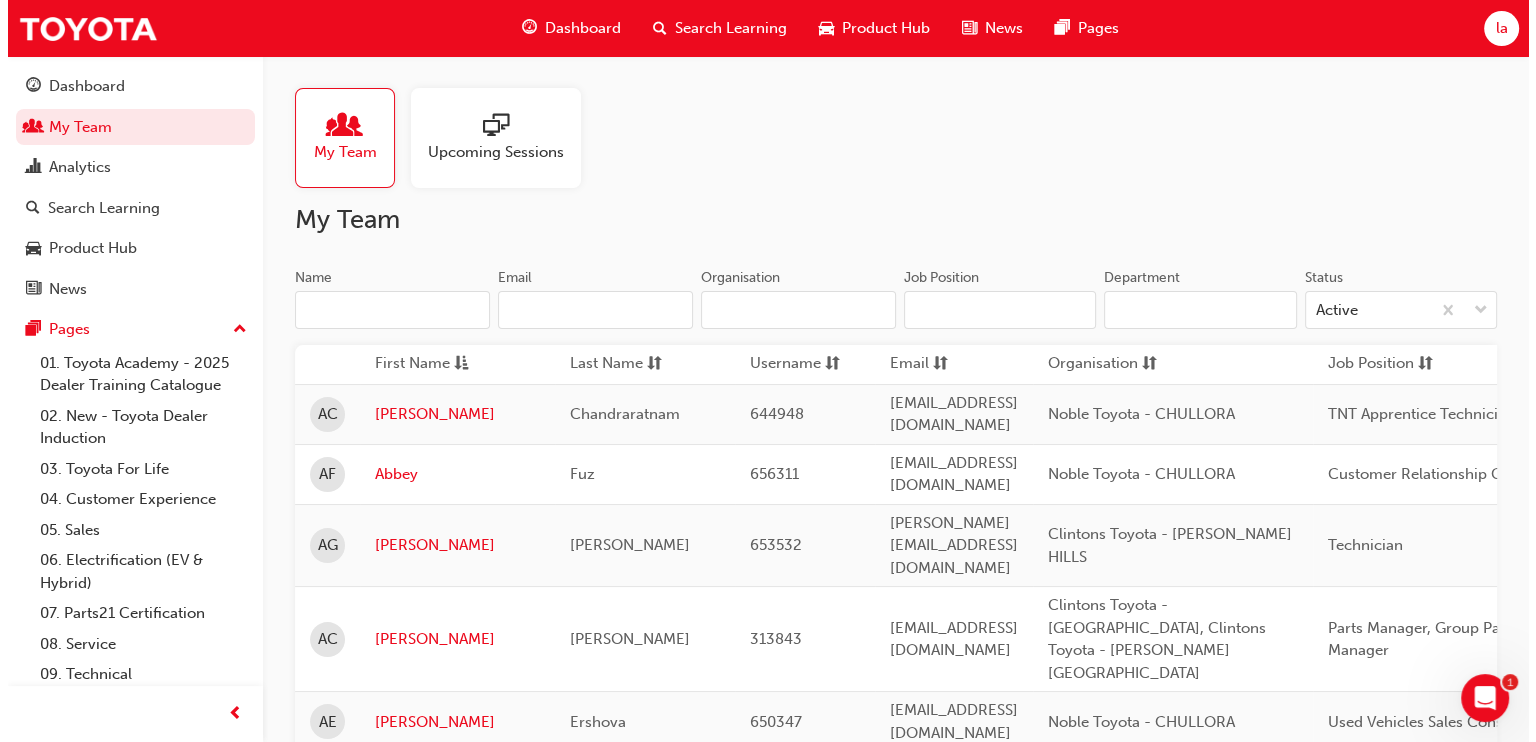 scroll, scrollTop: 0, scrollLeft: 0, axis: both 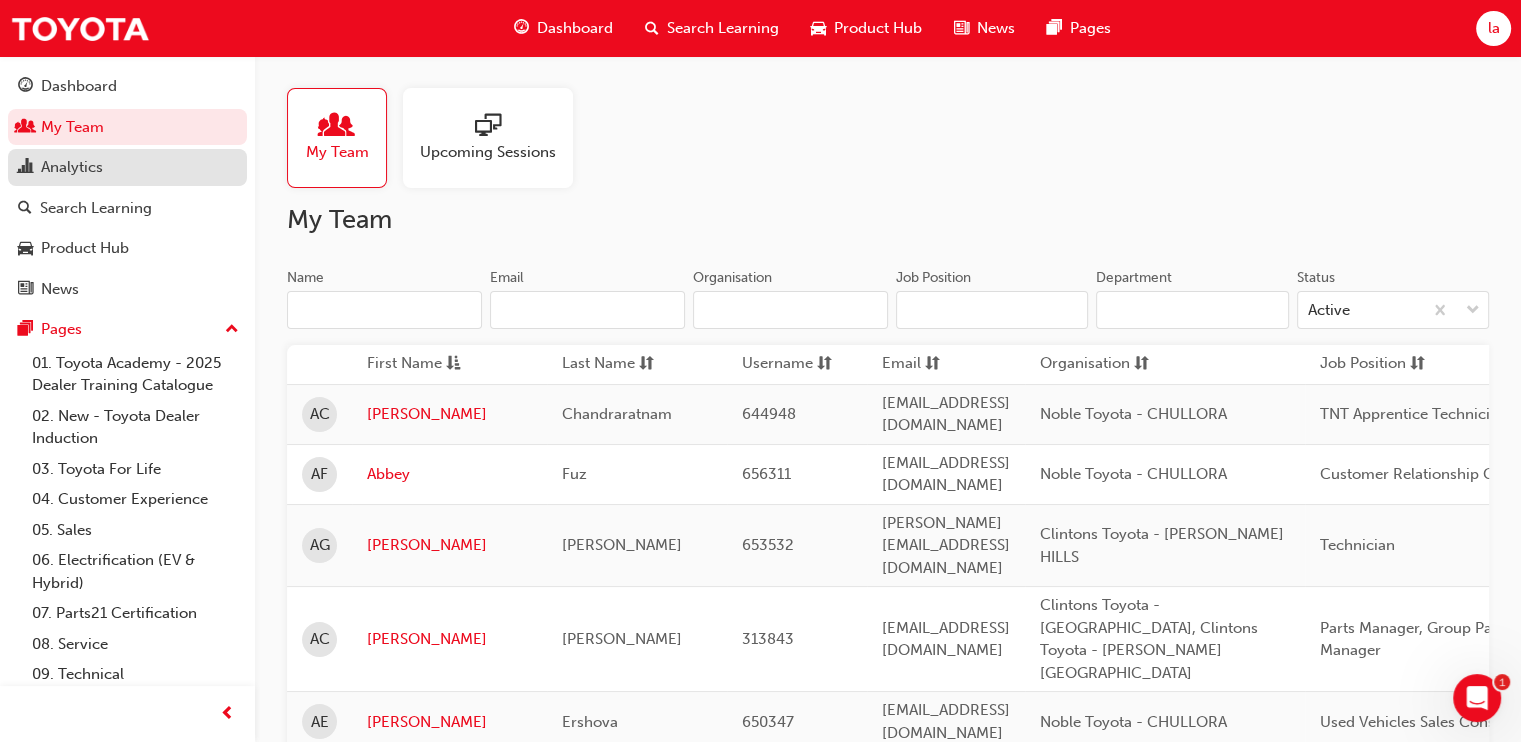 click on "Analytics" at bounding box center [72, 167] 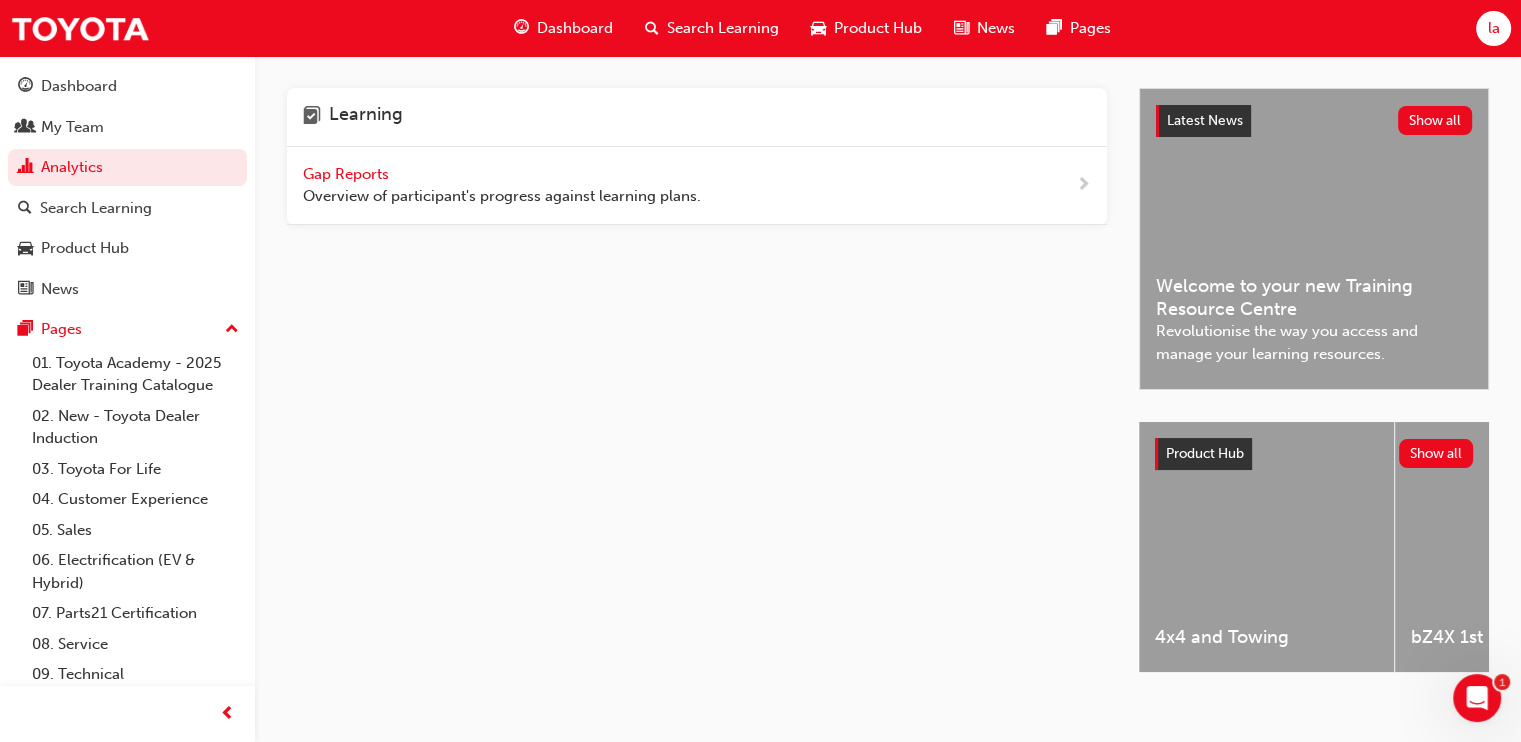 click on "Overview of participant's progress against learning plans." at bounding box center (502, 196) 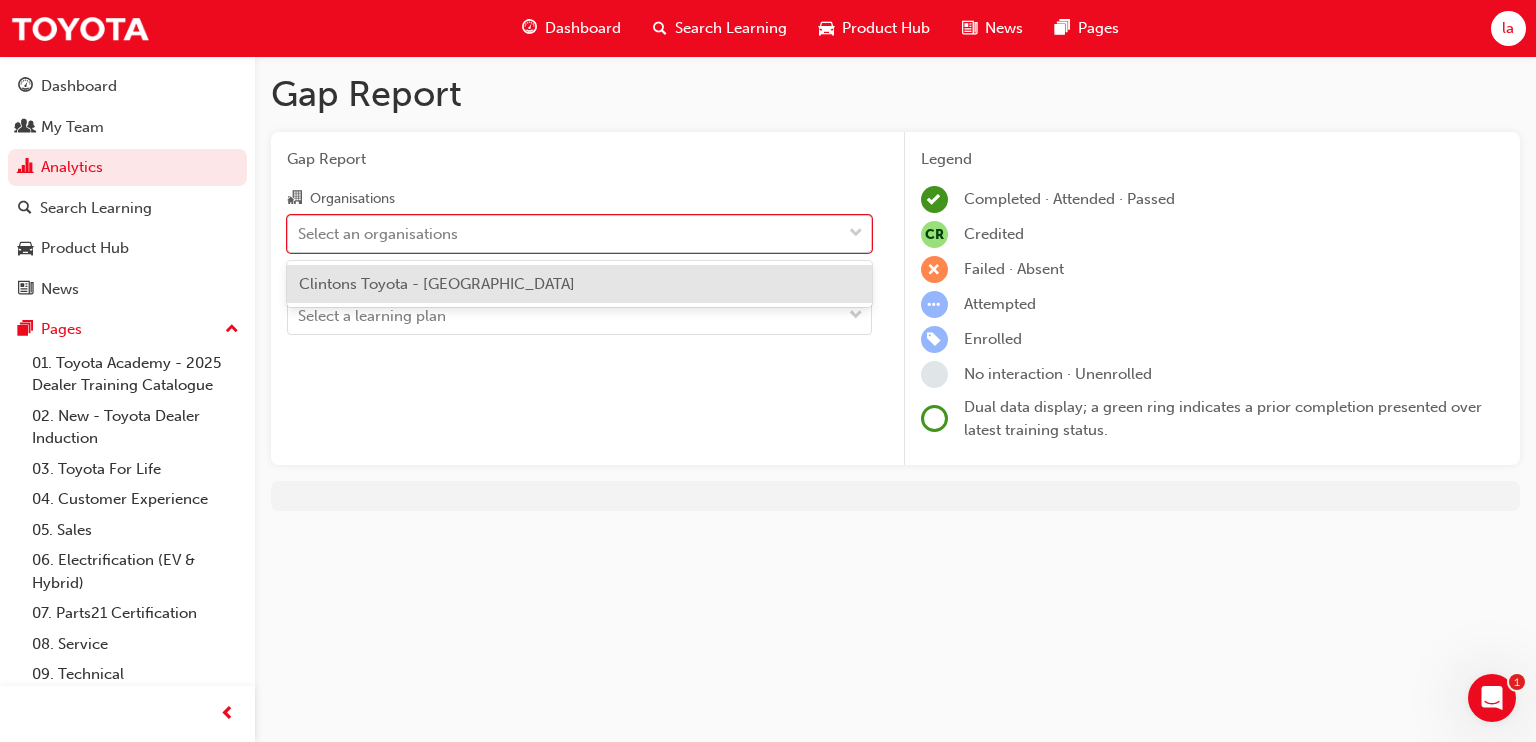 click on "Select an organisations" at bounding box center [564, 233] 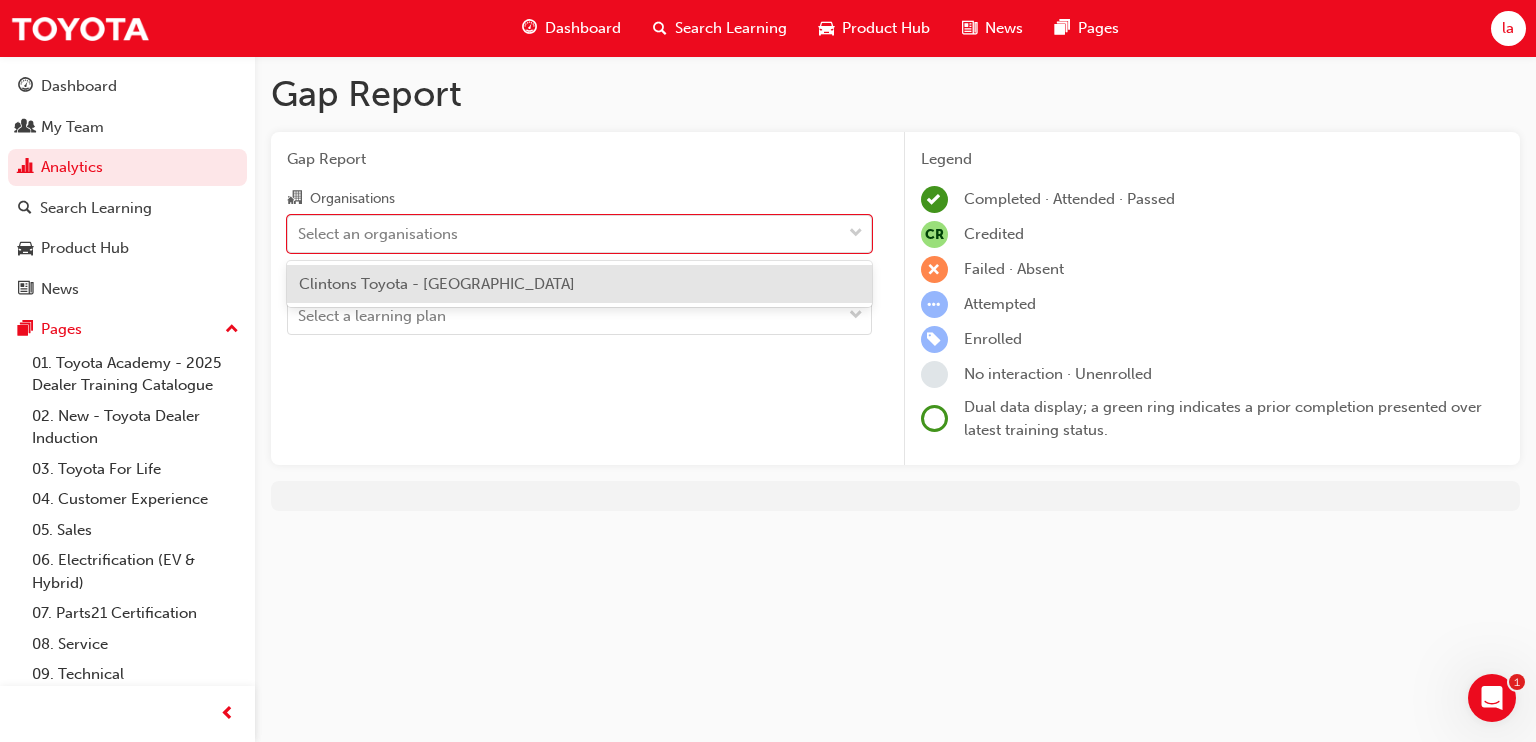 click on "Clintons Toyota - [GEOGRAPHIC_DATA]" at bounding box center (437, 284) 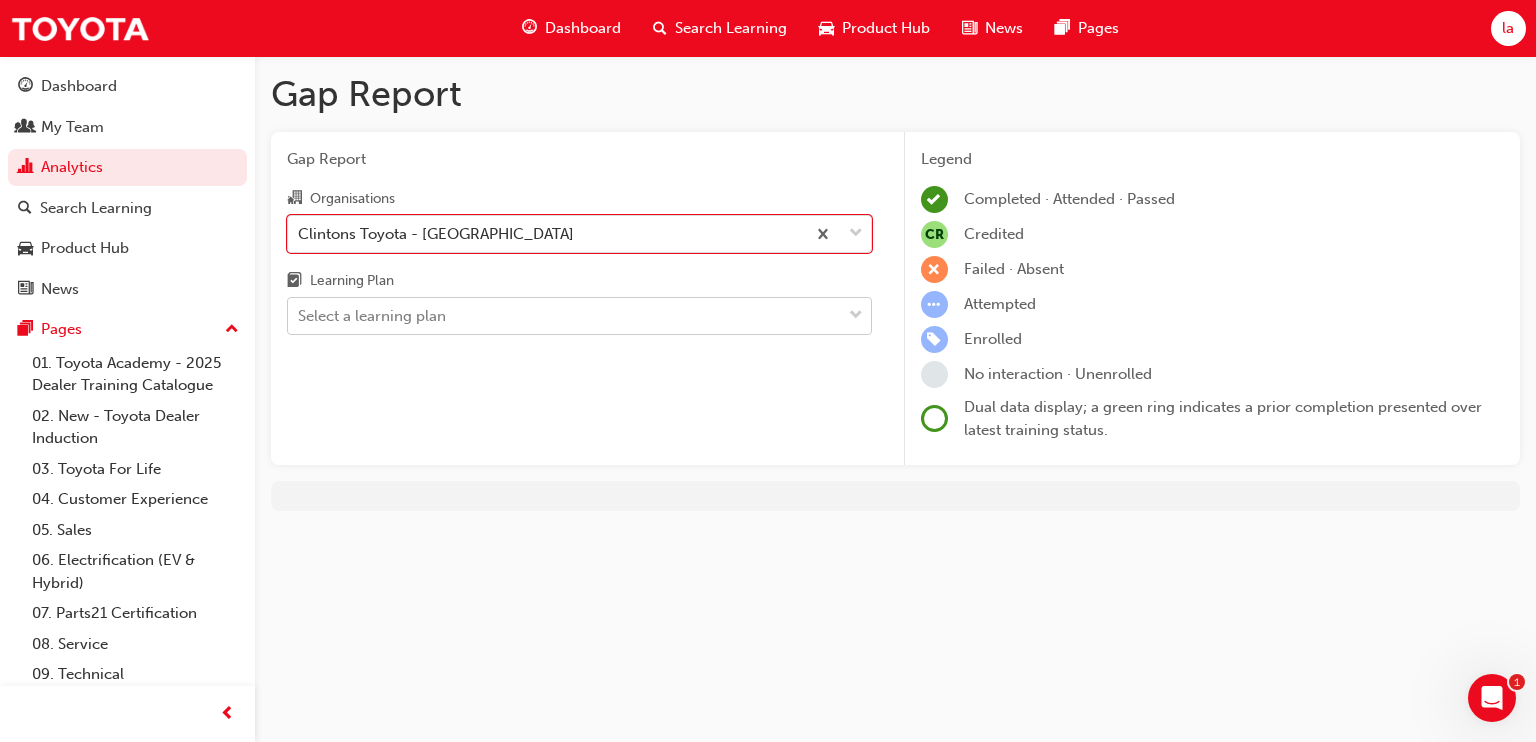 click on "Select a learning plan" at bounding box center [564, 316] 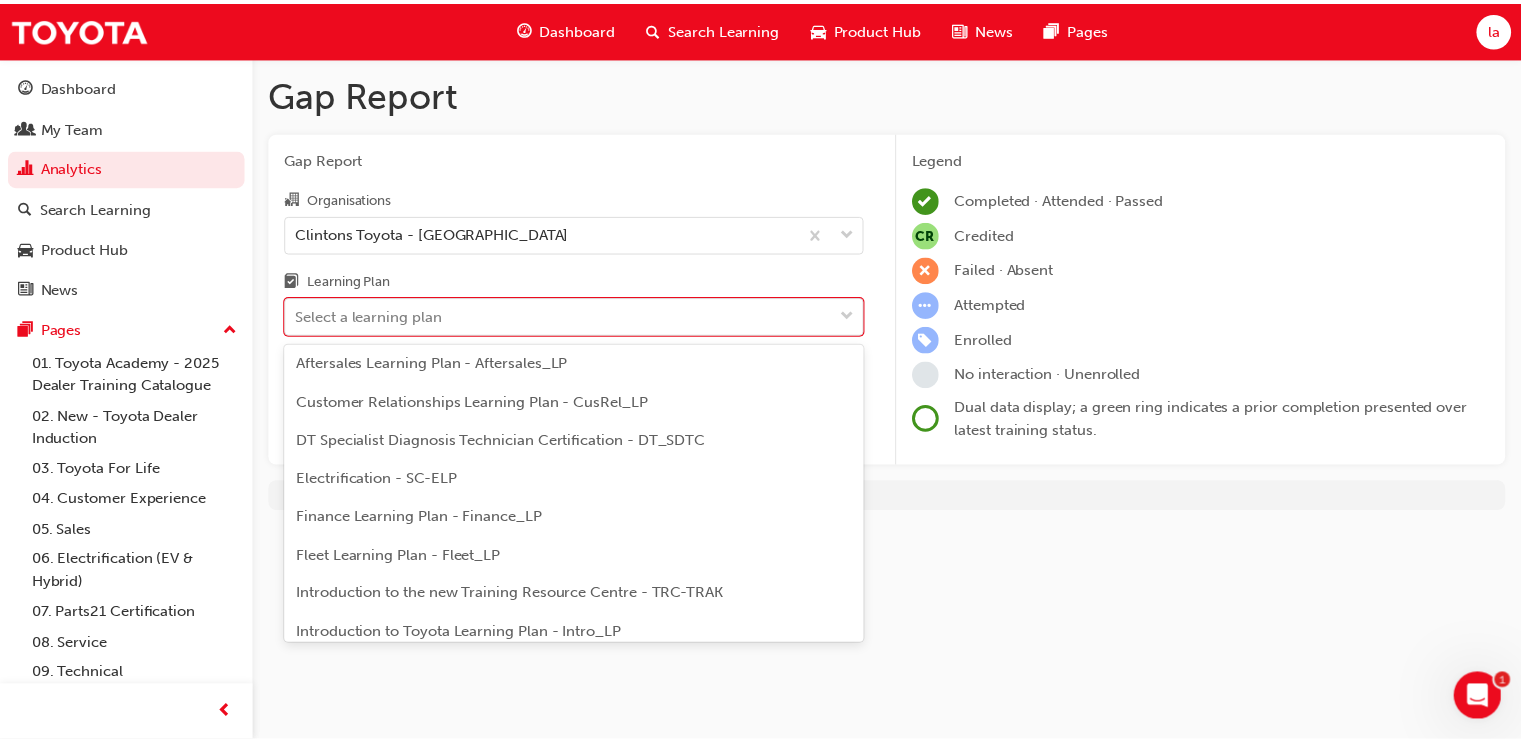 scroll, scrollTop: 200, scrollLeft: 0, axis: vertical 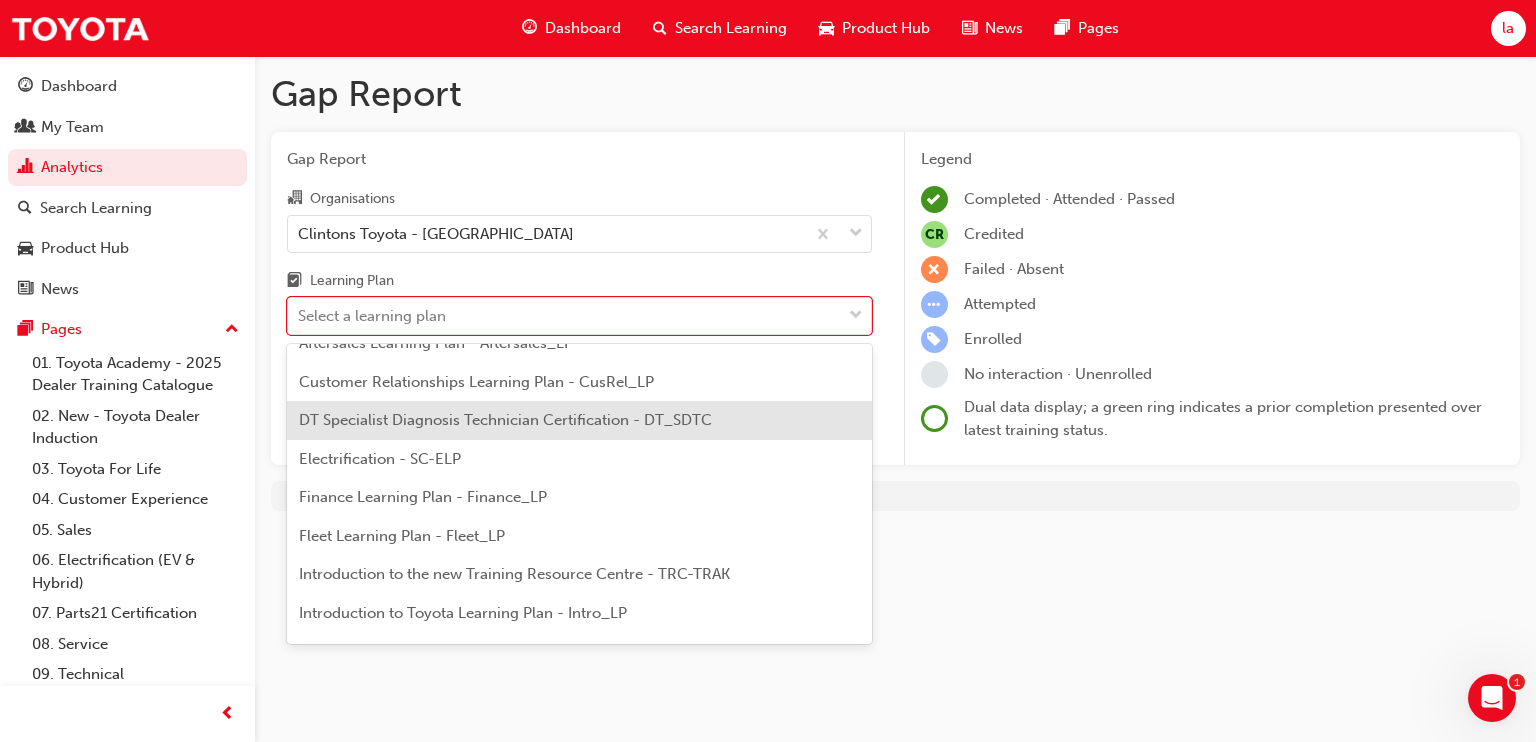 click on "DT Specialist Diagnosis Technician Certification - DT_SDTC" at bounding box center [505, 420] 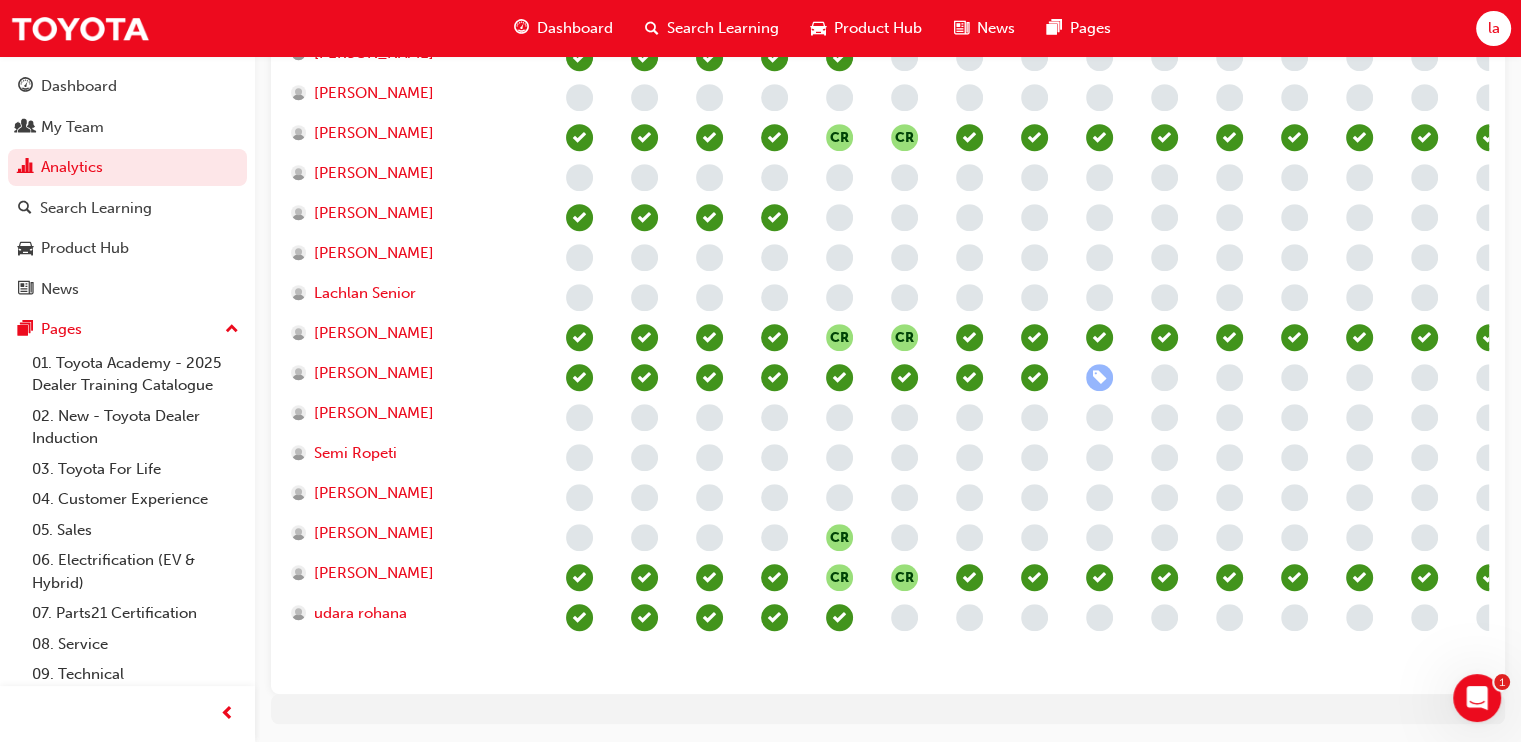 scroll, scrollTop: 1035, scrollLeft: 0, axis: vertical 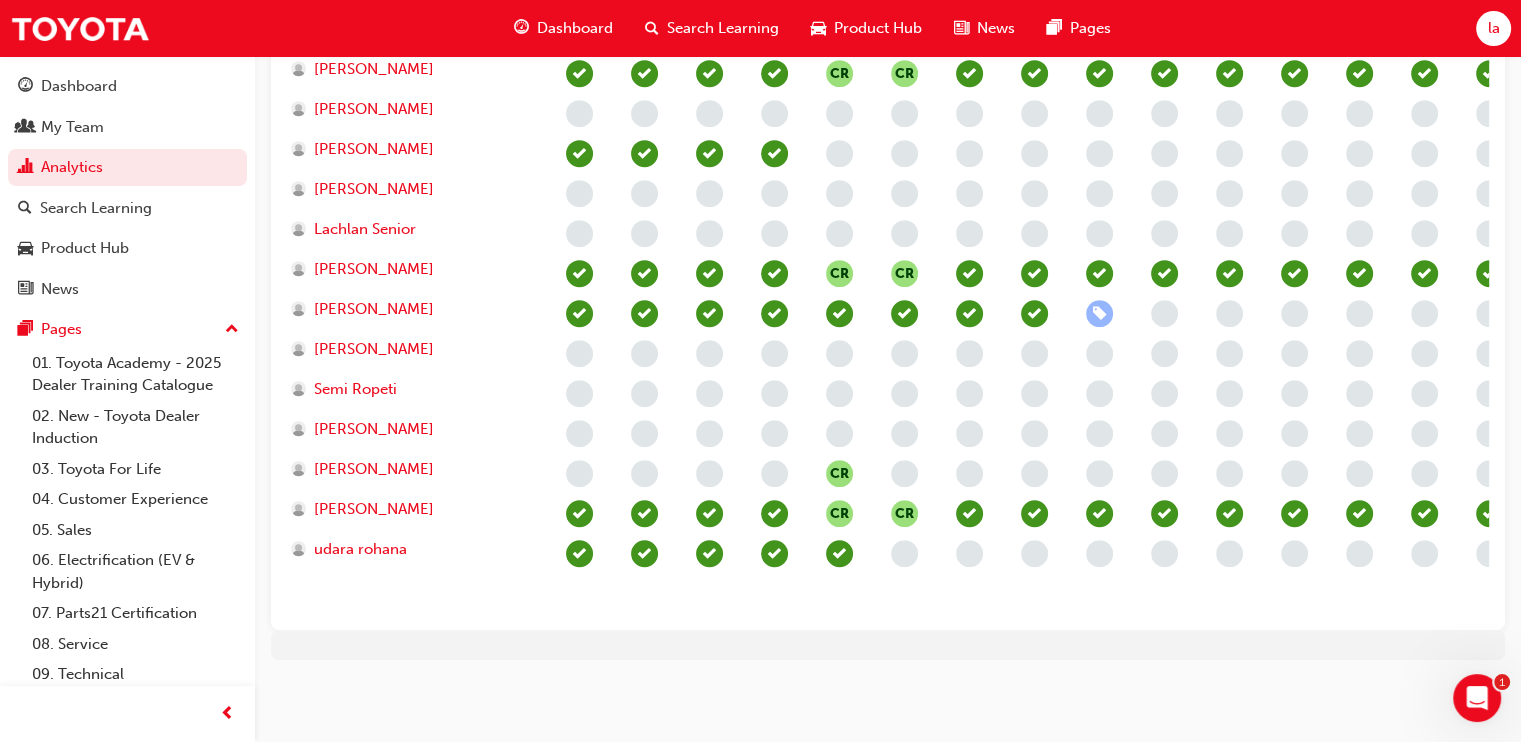 drag, startPoint x: 733, startPoint y: 597, endPoint x: 869, endPoint y: 595, distance: 136.01471 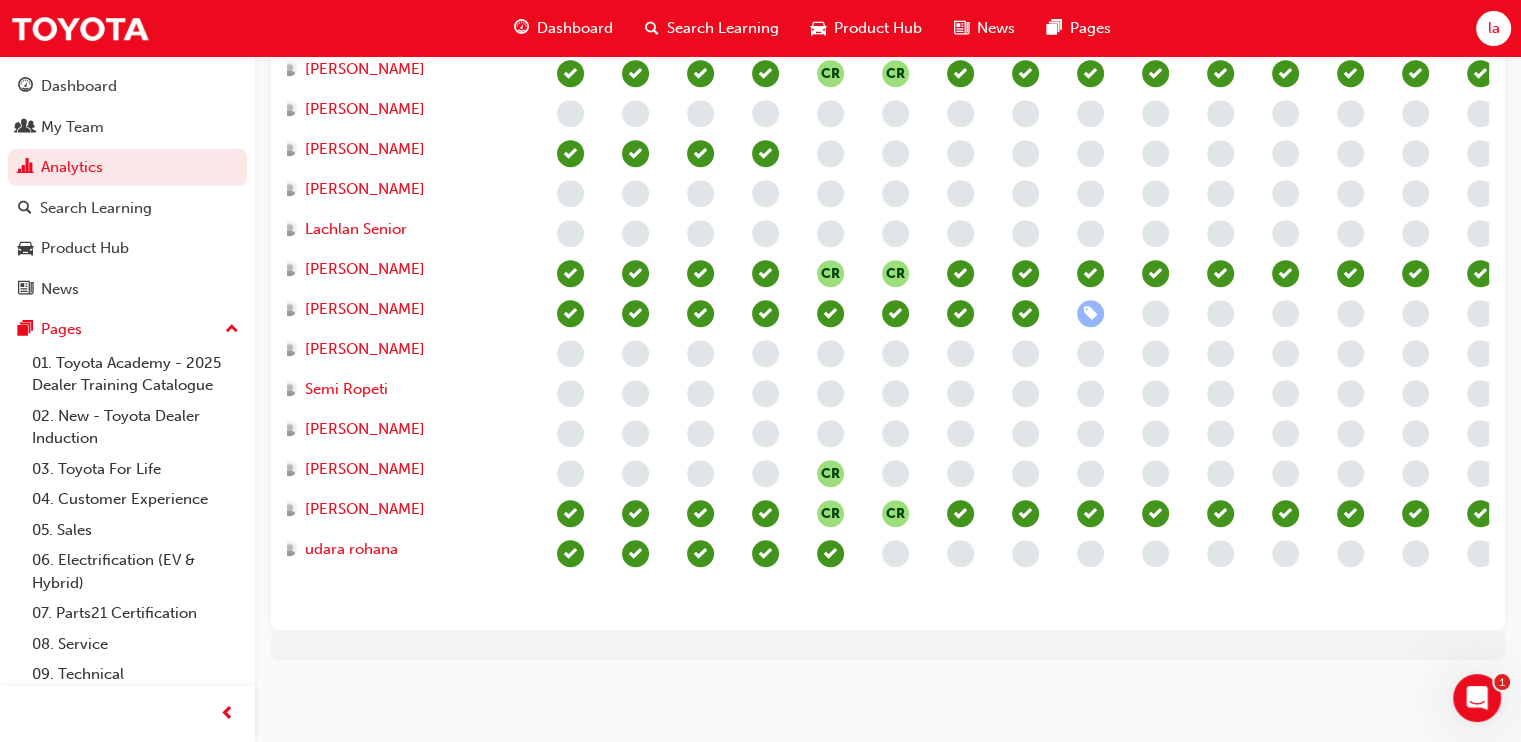 scroll, scrollTop: 0, scrollLeft: 0, axis: both 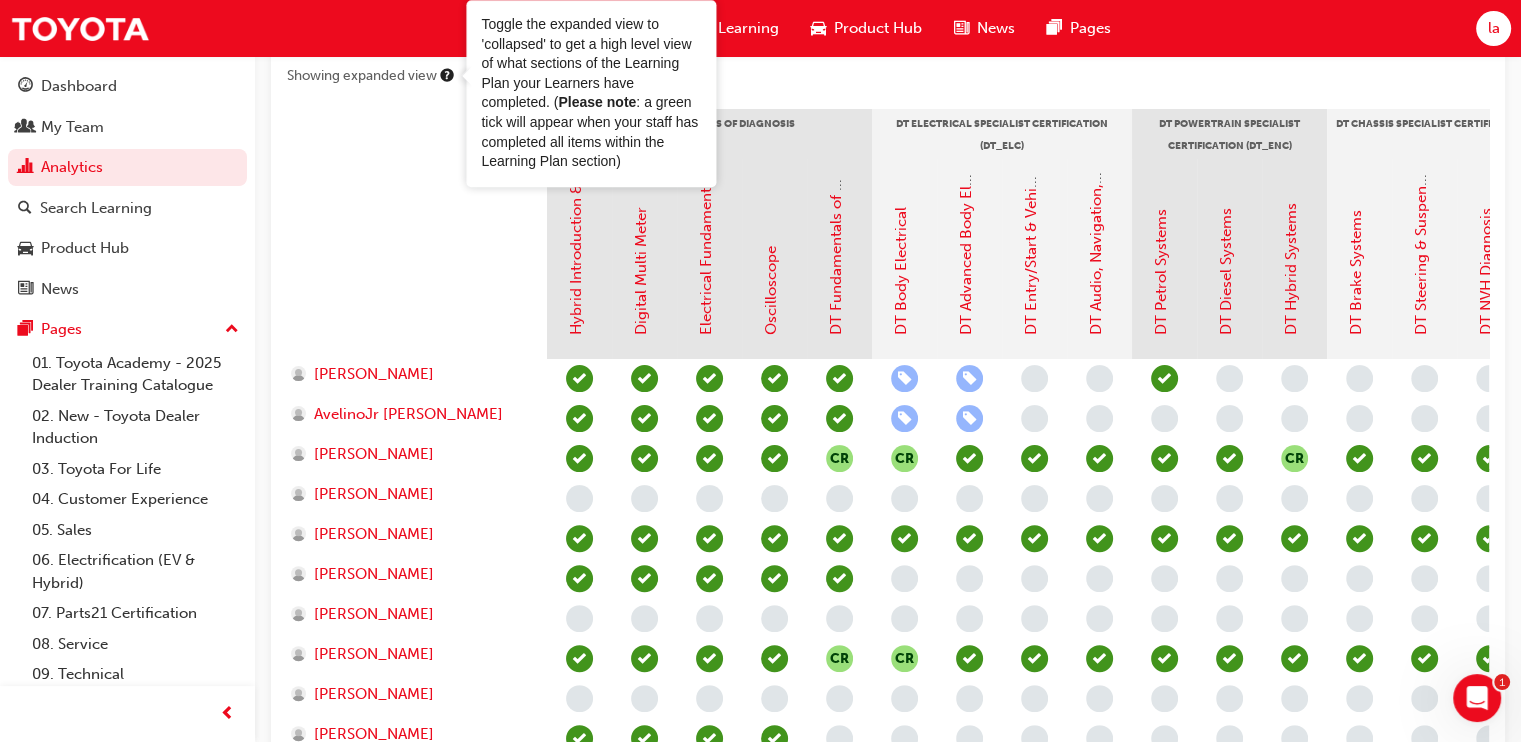 click at bounding box center [417, 134] 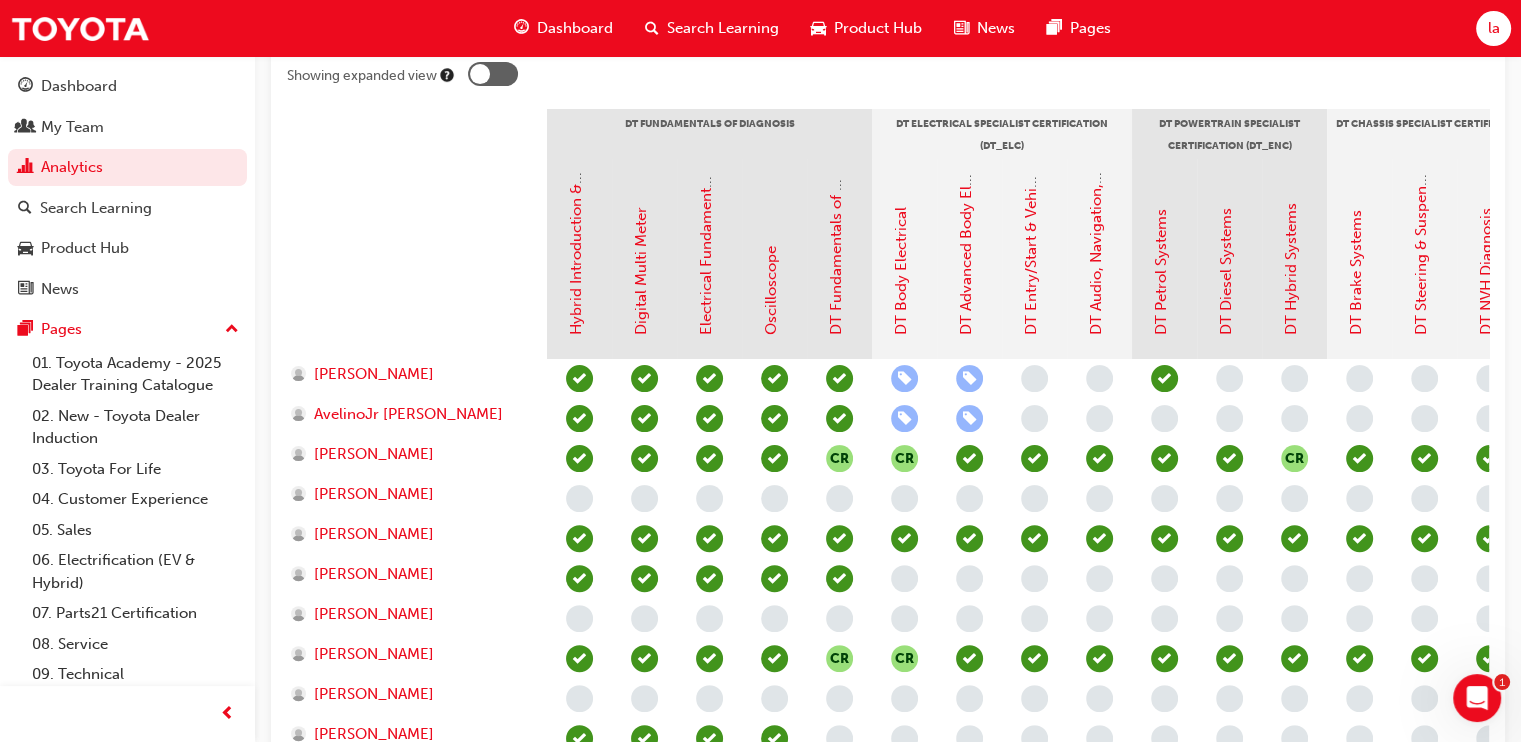 click at bounding box center [493, 74] 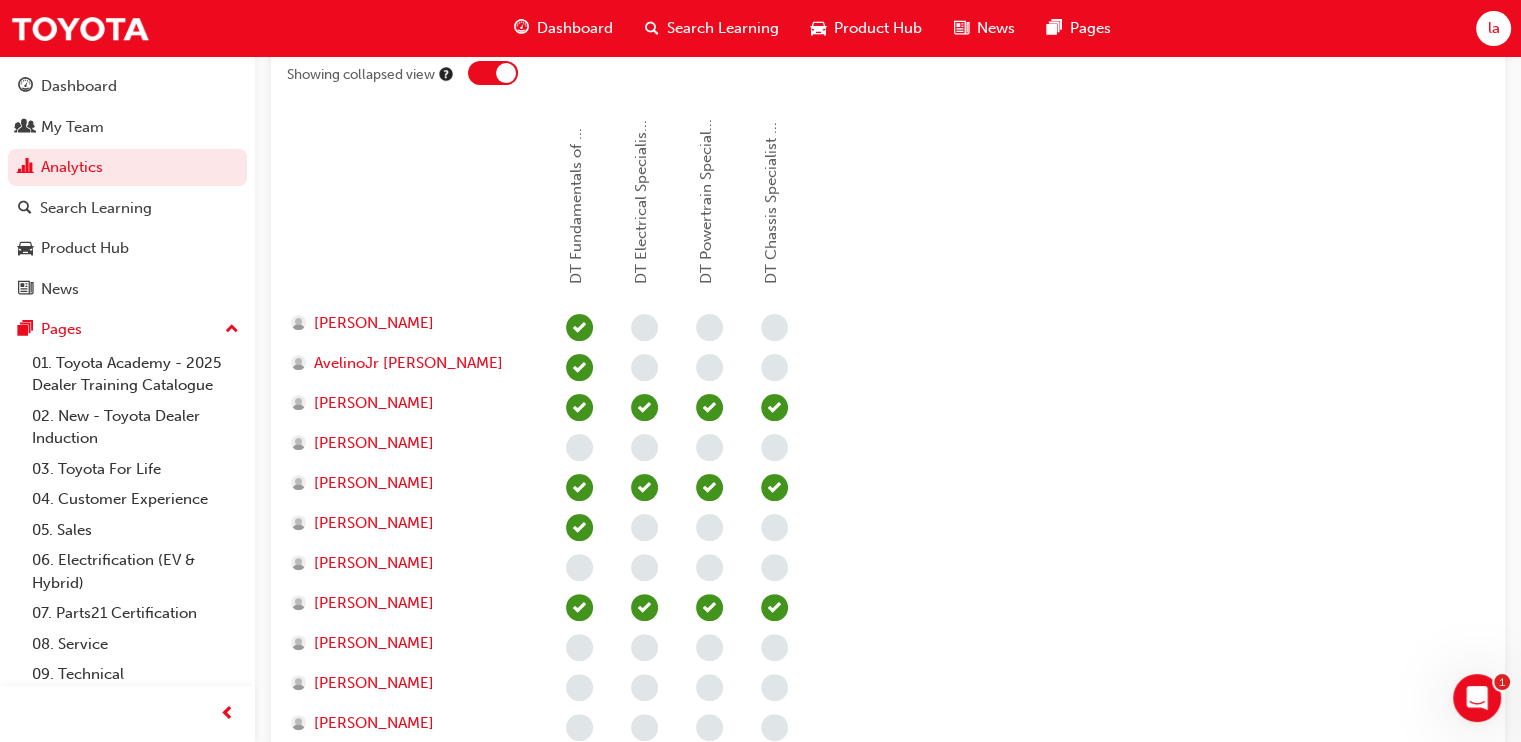 scroll, scrollTop: 435, scrollLeft: 0, axis: vertical 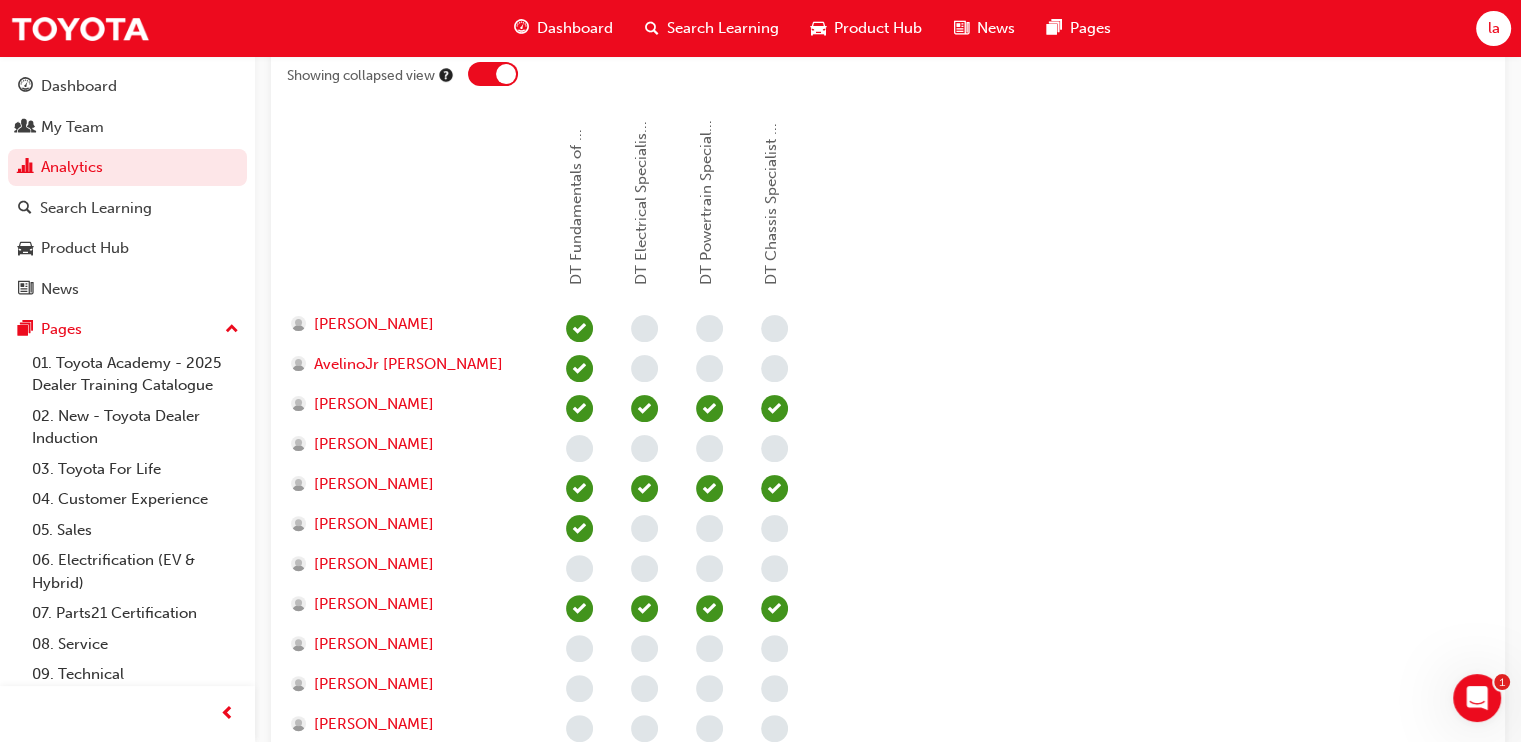 click at bounding box center [493, 74] 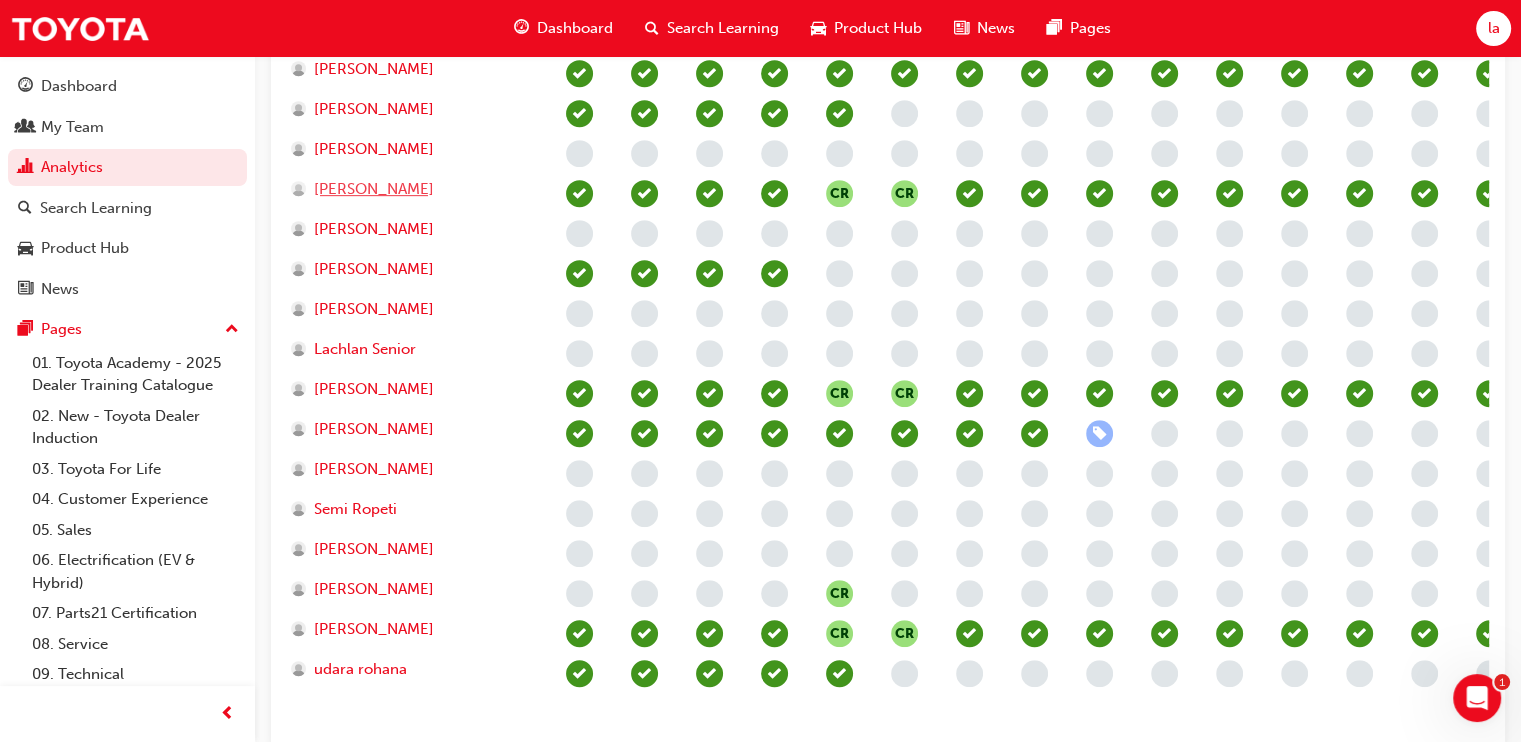 scroll, scrollTop: 935, scrollLeft: 0, axis: vertical 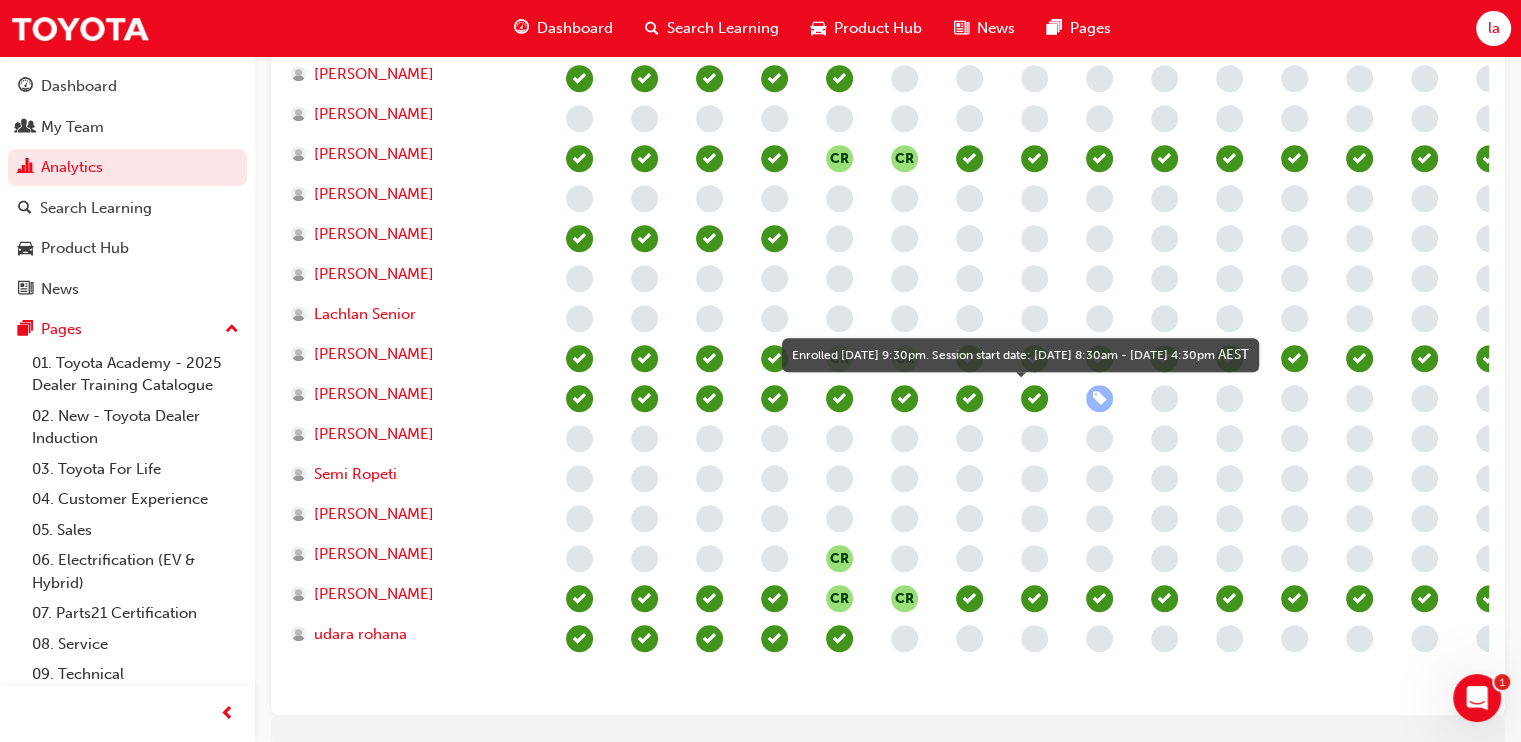 click at bounding box center (1099, 398) 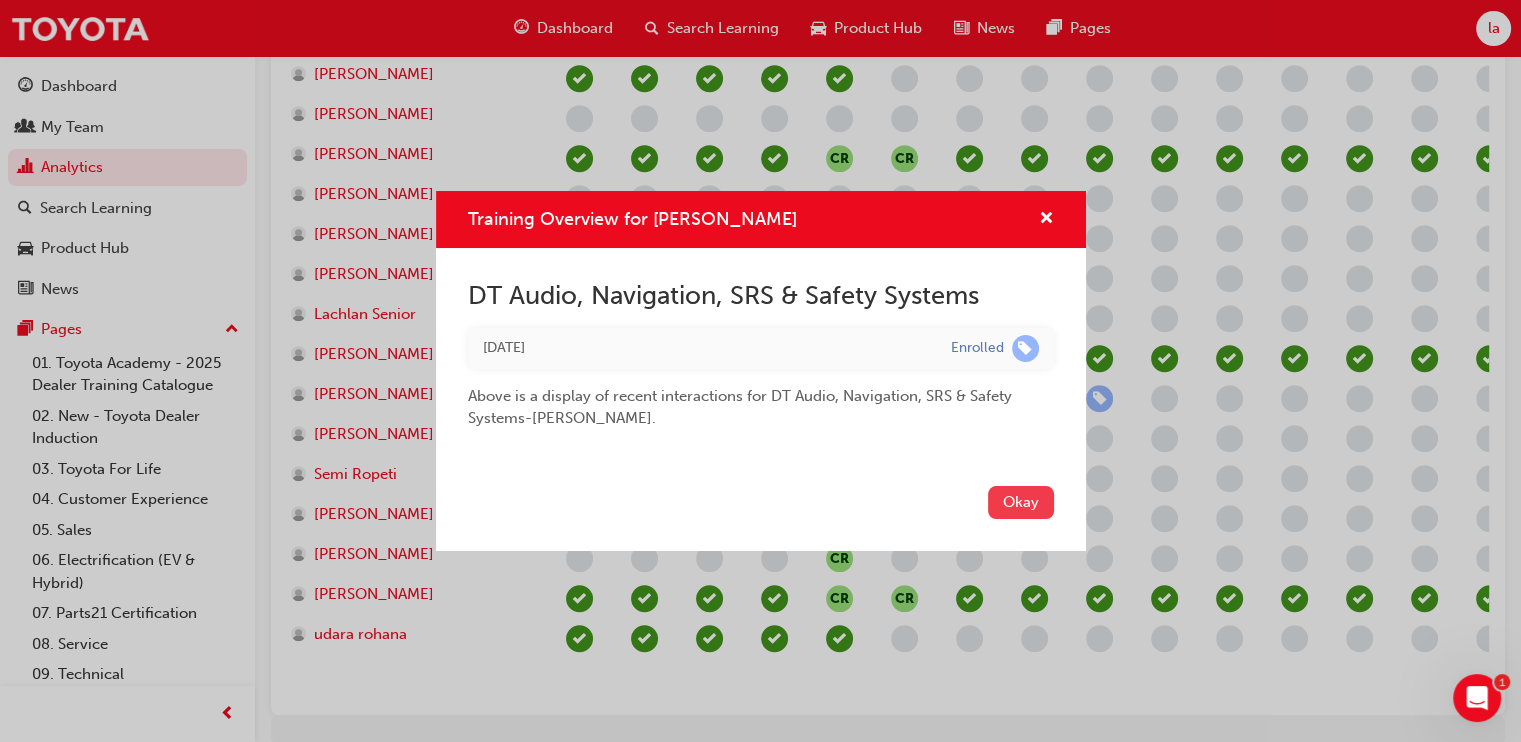 click on "Okay" at bounding box center (1021, 502) 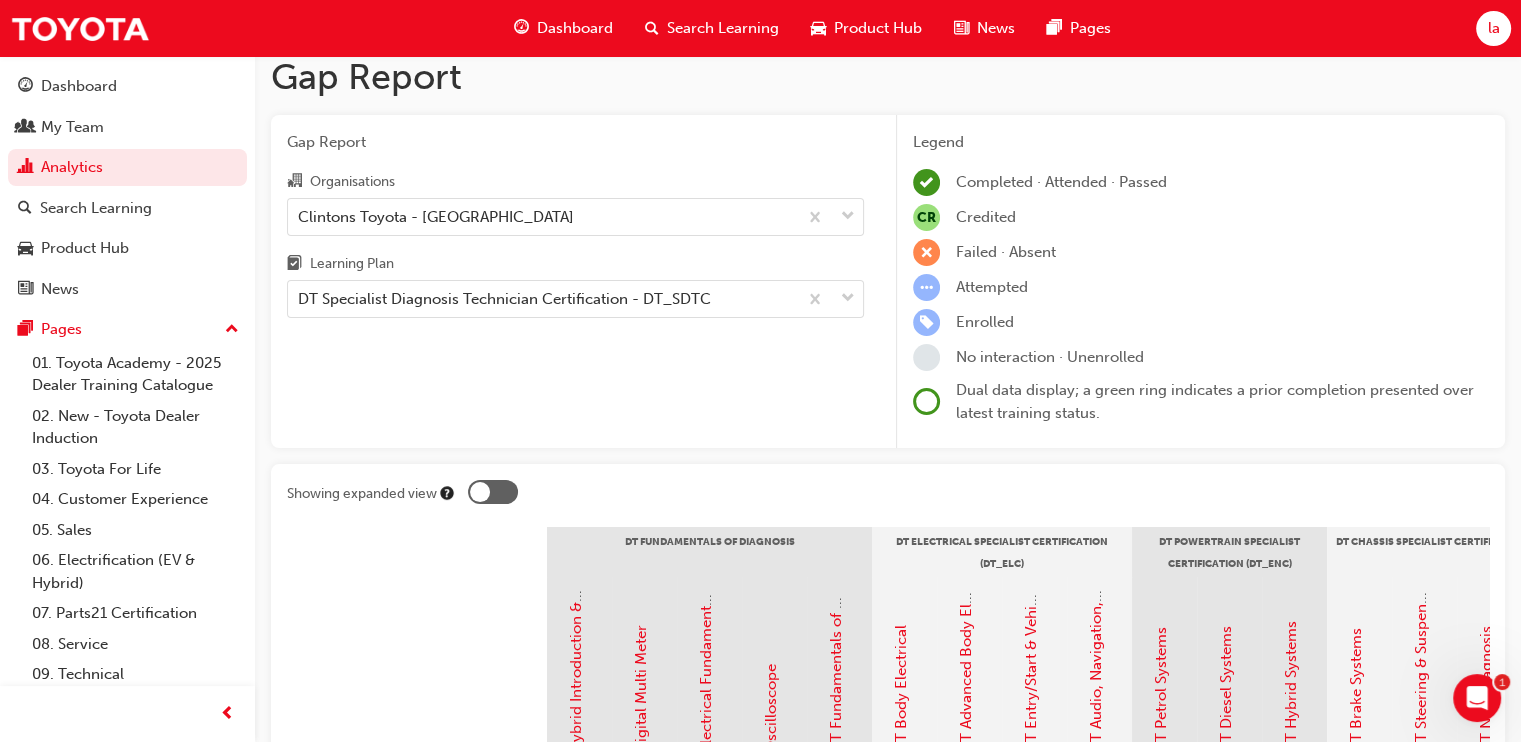 scroll, scrollTop: 0, scrollLeft: 0, axis: both 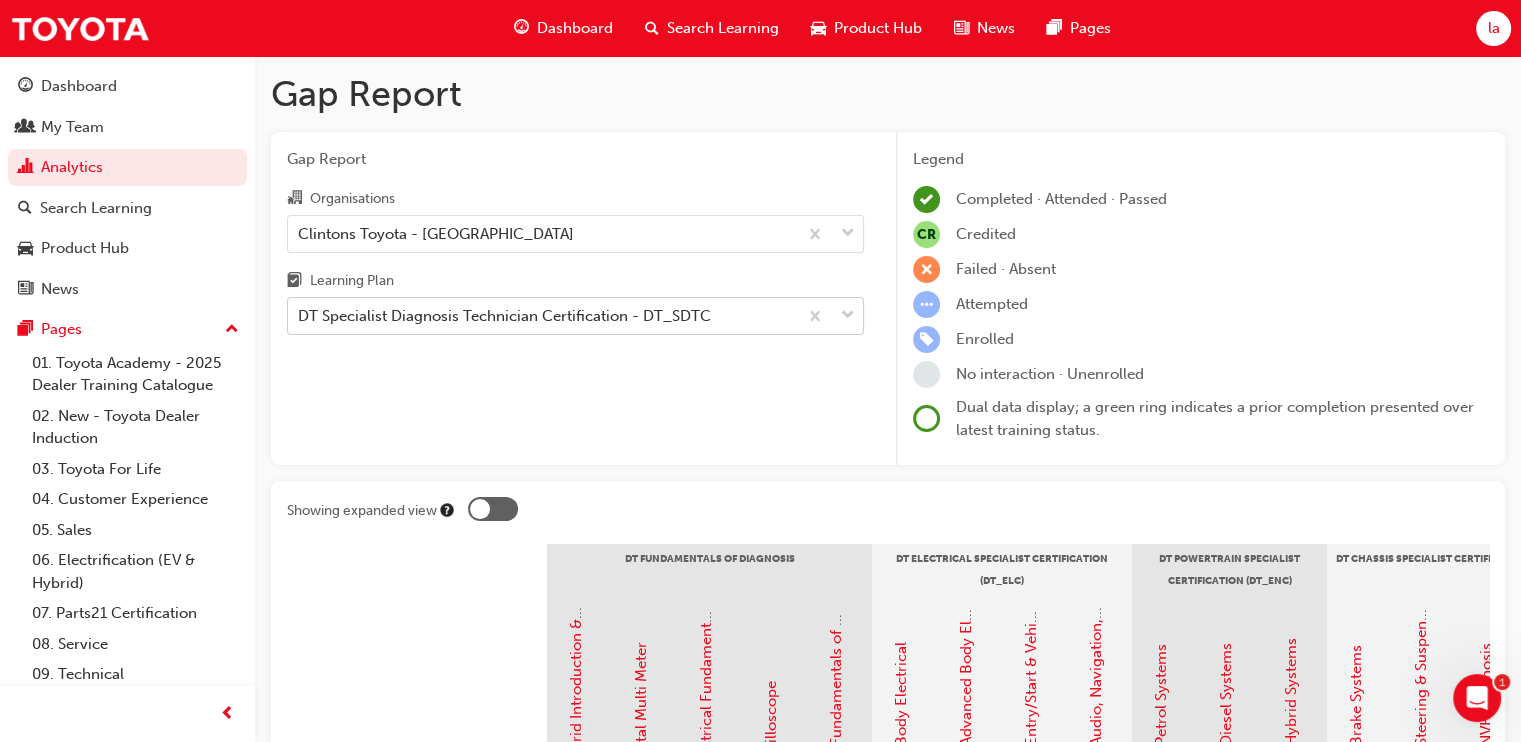 click on "DT Specialist Diagnosis Technician Certification - DT_SDTC" at bounding box center (504, 316) 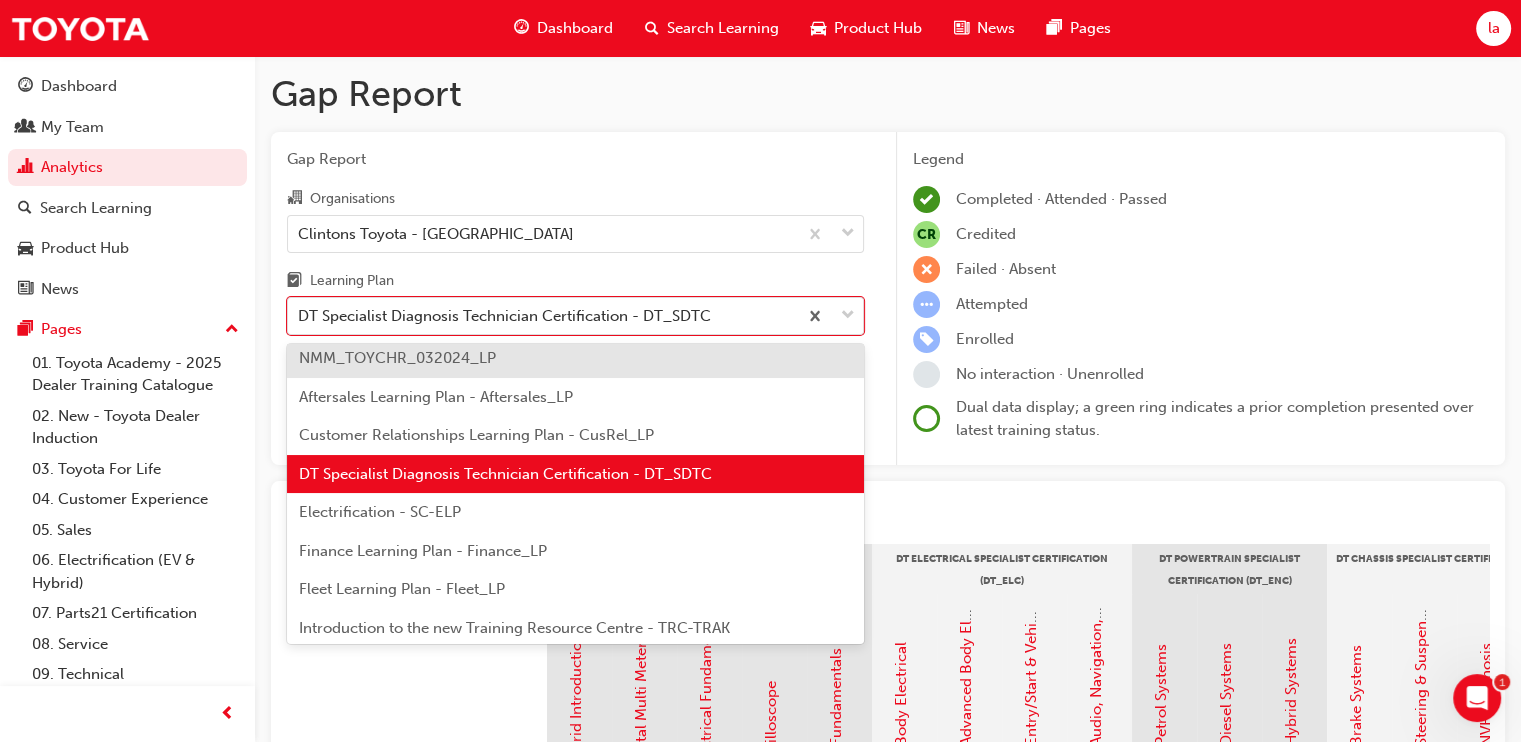 scroll, scrollTop: 0, scrollLeft: 0, axis: both 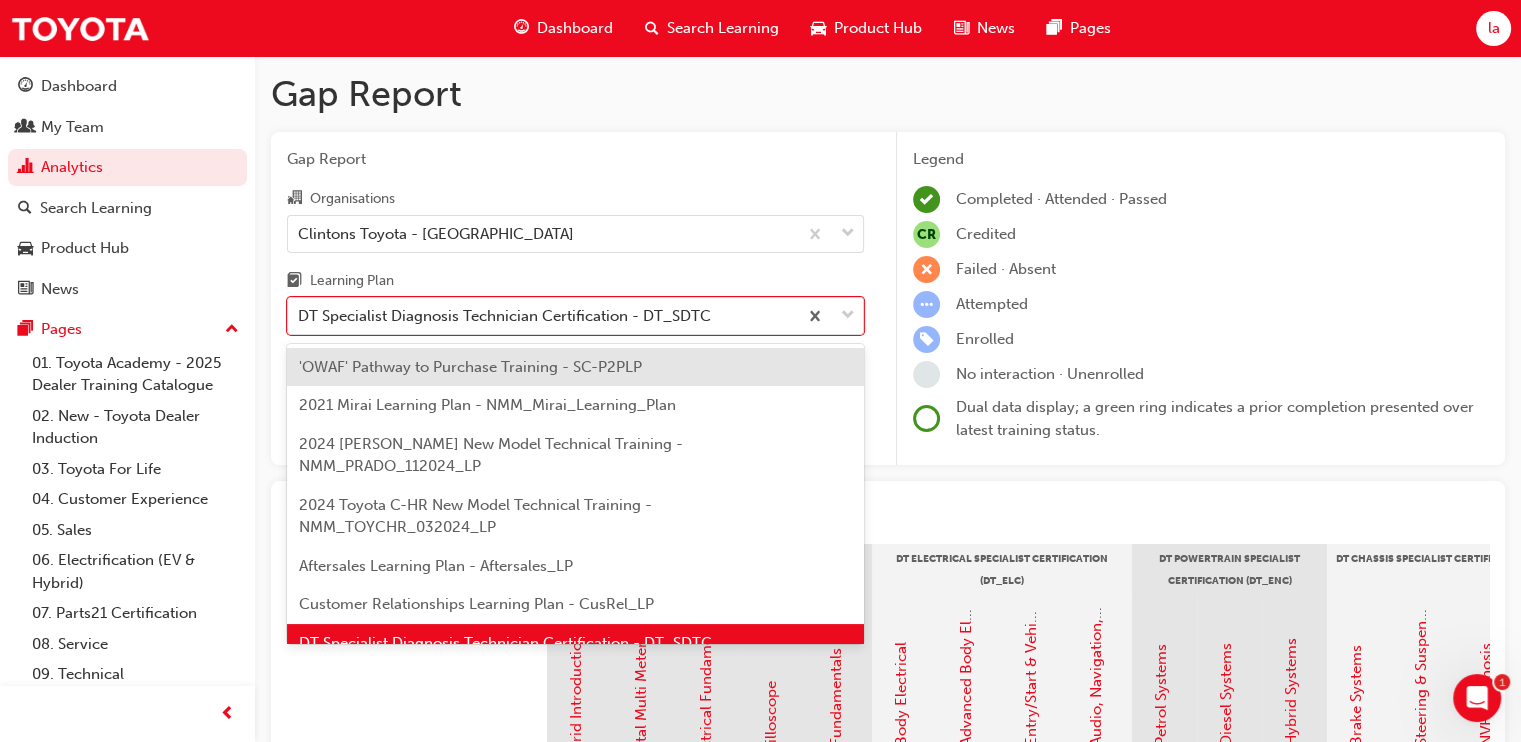 click on "'OWAF' Pathway to Purchase Training - SC-P2PLP" at bounding box center (575, 367) 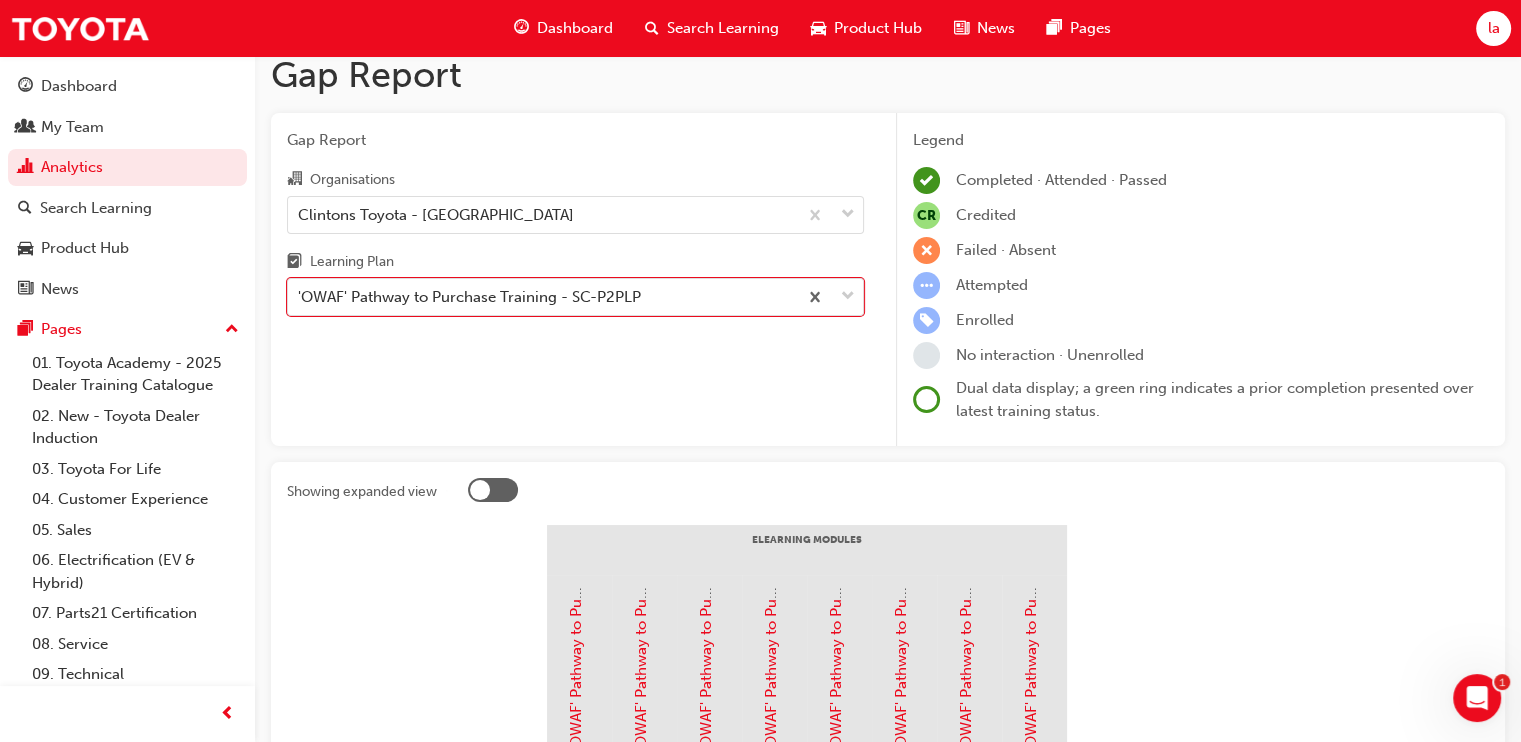 scroll, scrollTop: 0, scrollLeft: 0, axis: both 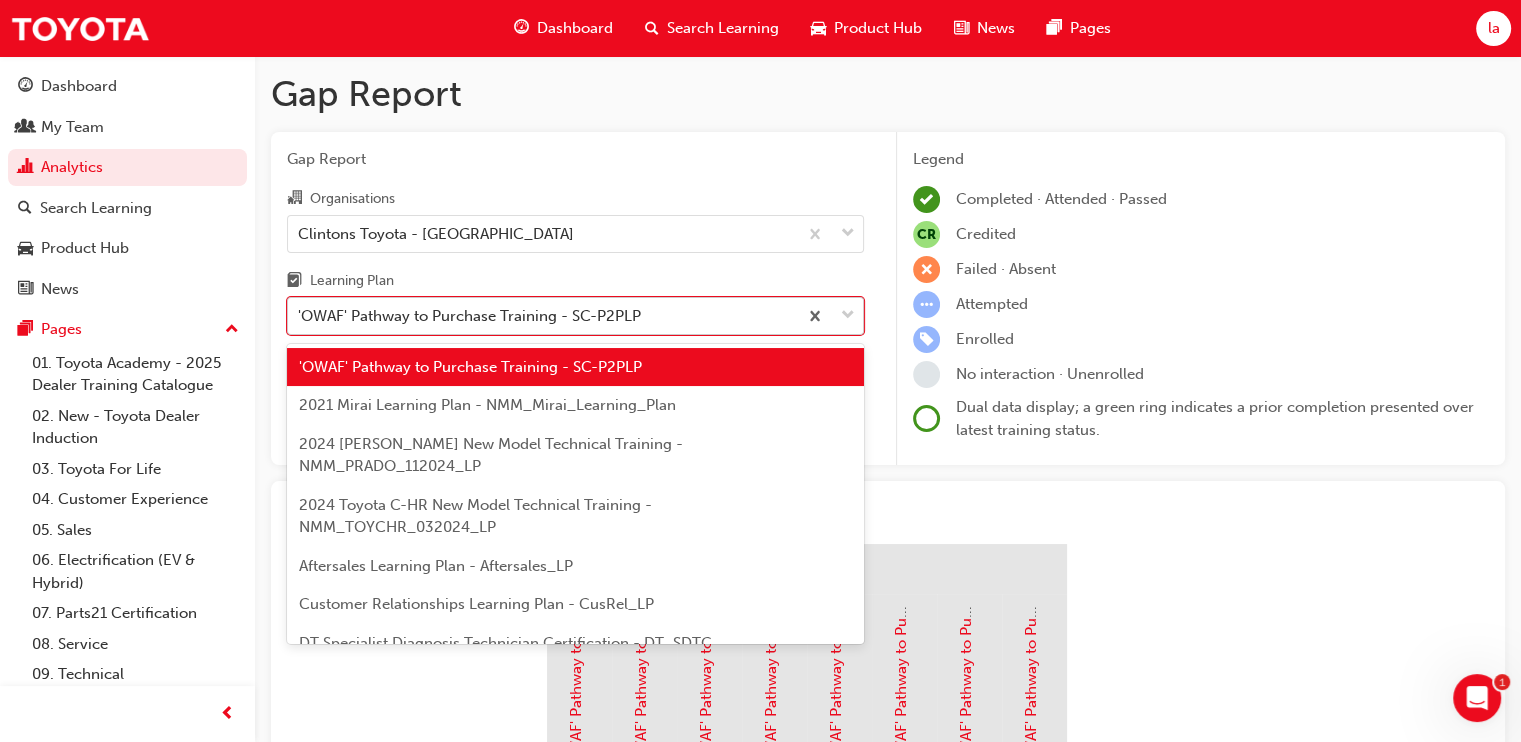 click on "'OWAF' Pathway to Purchase Training - SC-P2PLP" at bounding box center [469, 316] 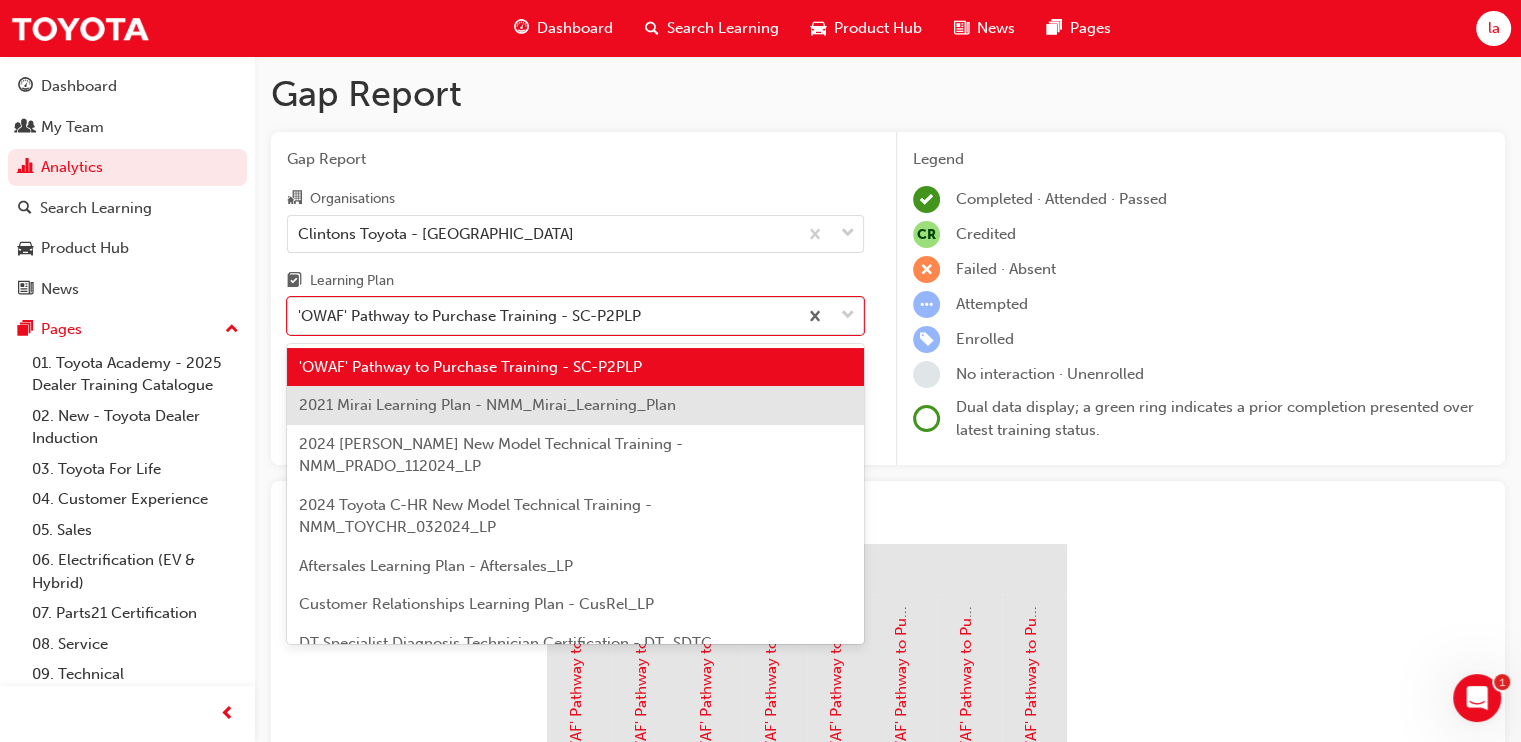 click on "2021 Mirai Learning Plan - NMM_Mirai_Learning_Plan" at bounding box center (487, 405) 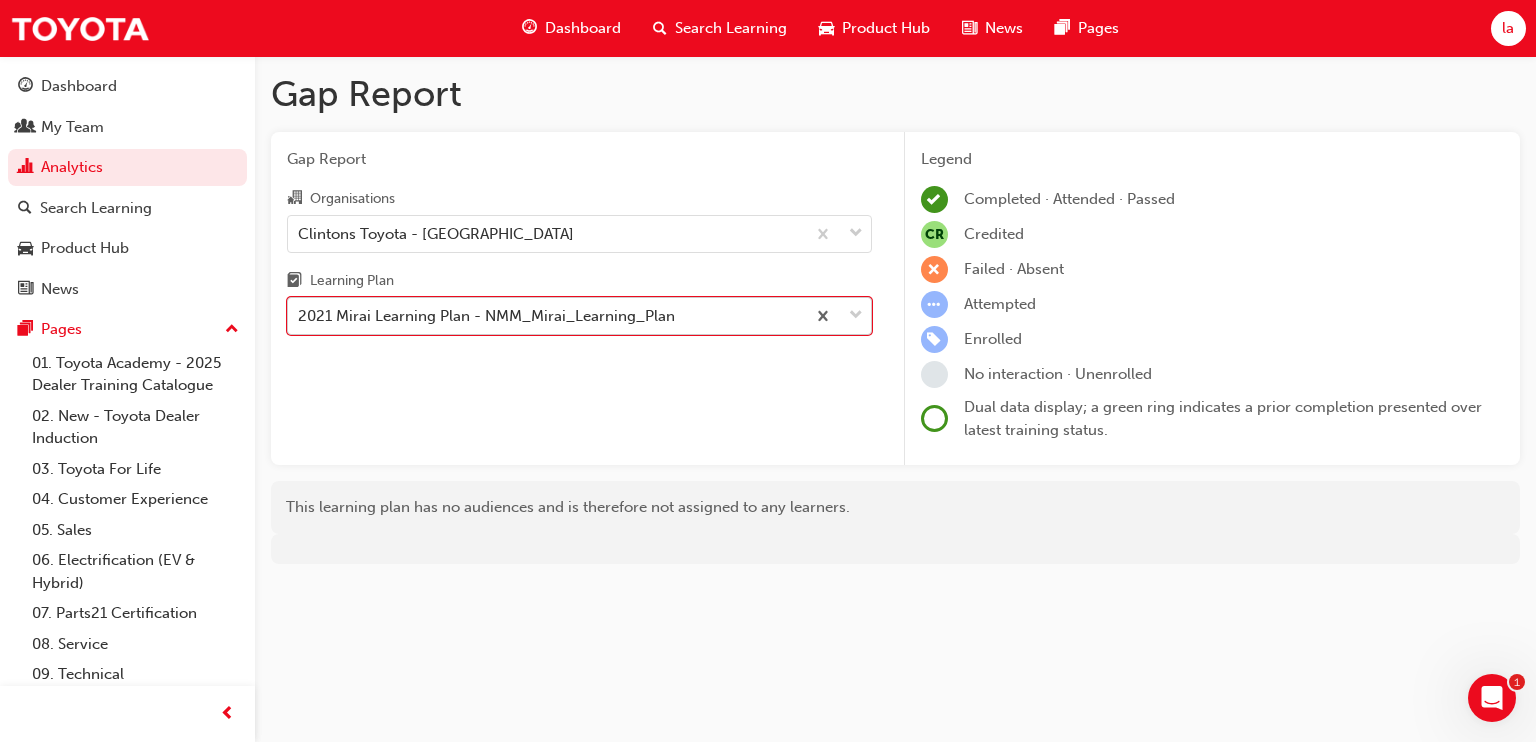 click on "2021 Mirai Learning Plan - NMM_Mirai_Learning_Plan" at bounding box center (486, 316) 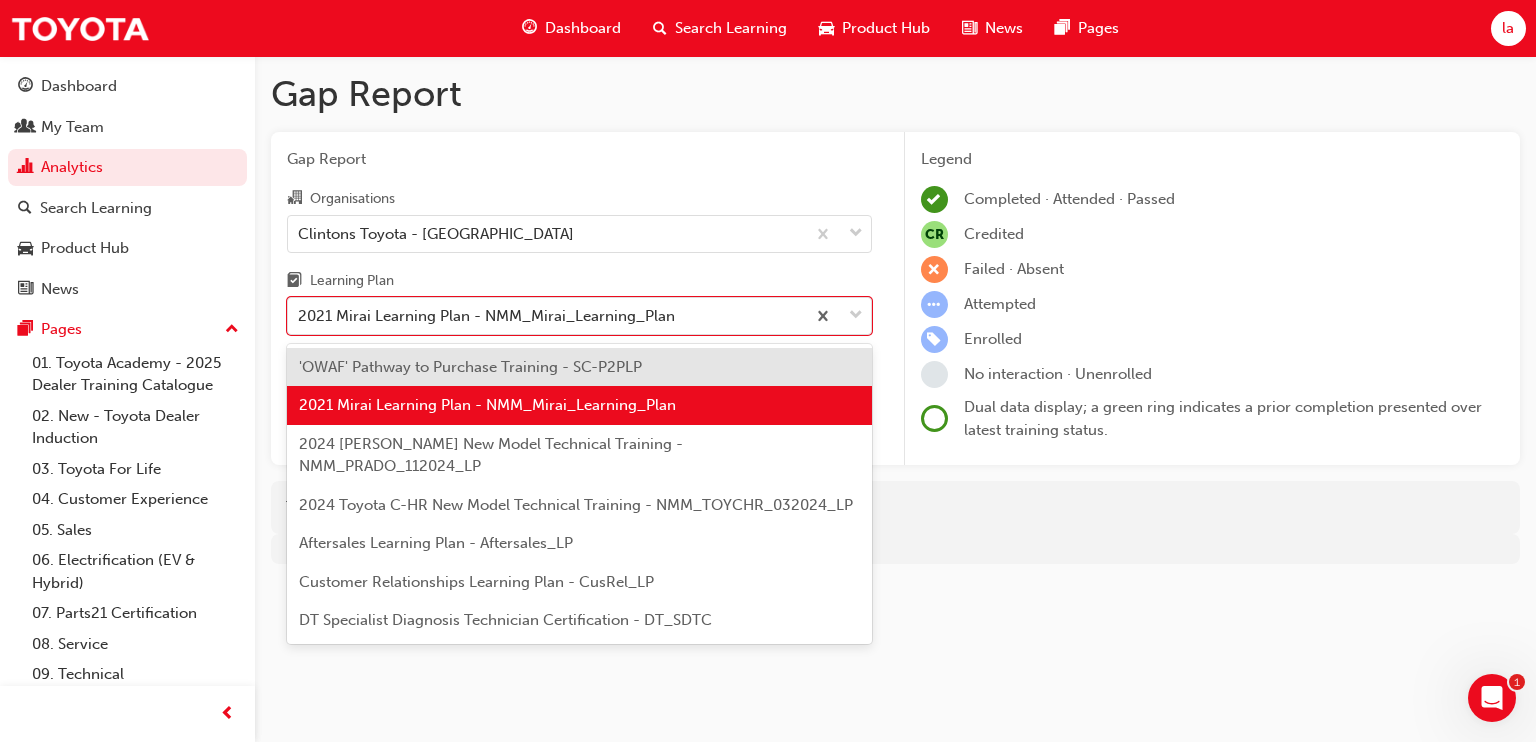 click on "2024 [PERSON_NAME] New Model Technical Training - NMM_PRADO_112024_LP" at bounding box center [491, 455] 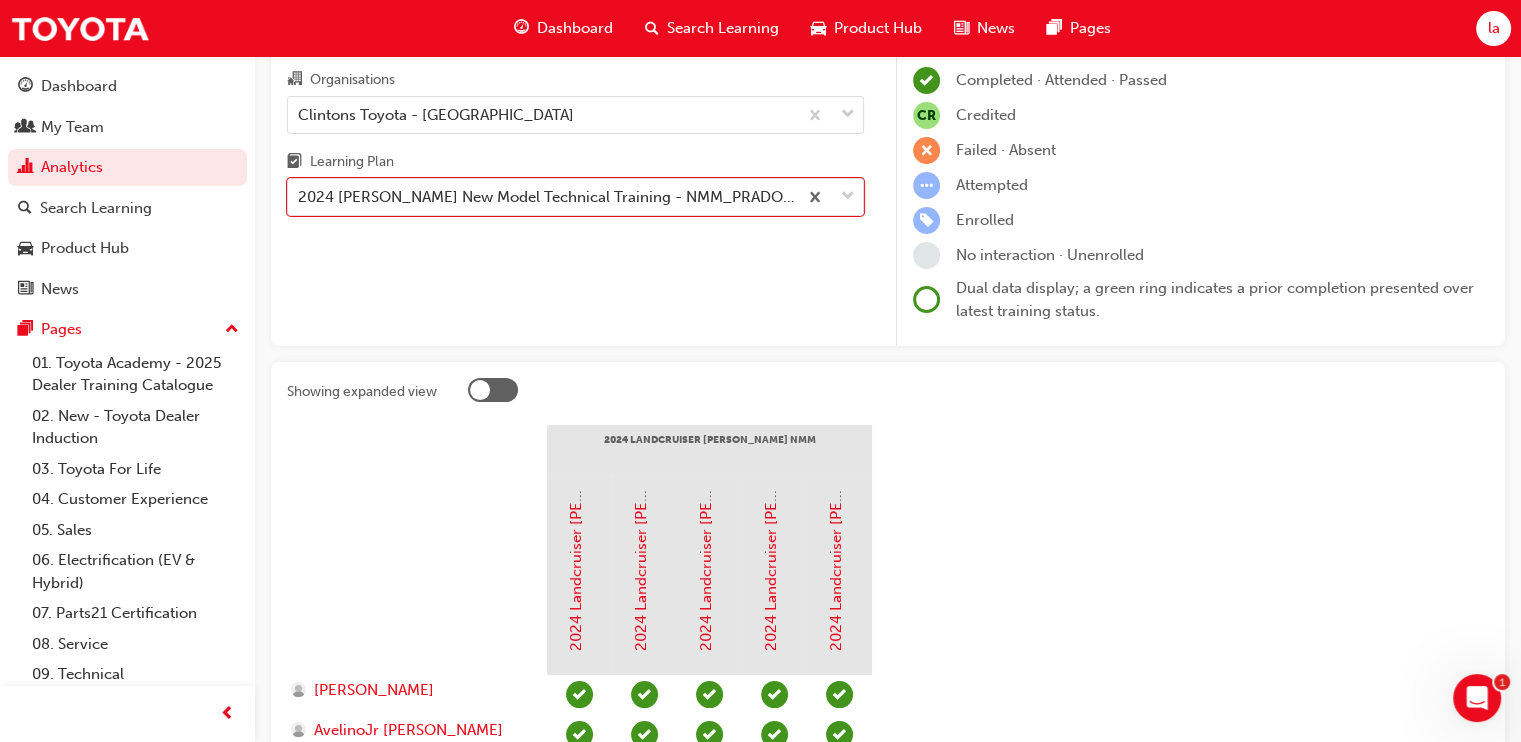 scroll, scrollTop: 0, scrollLeft: 0, axis: both 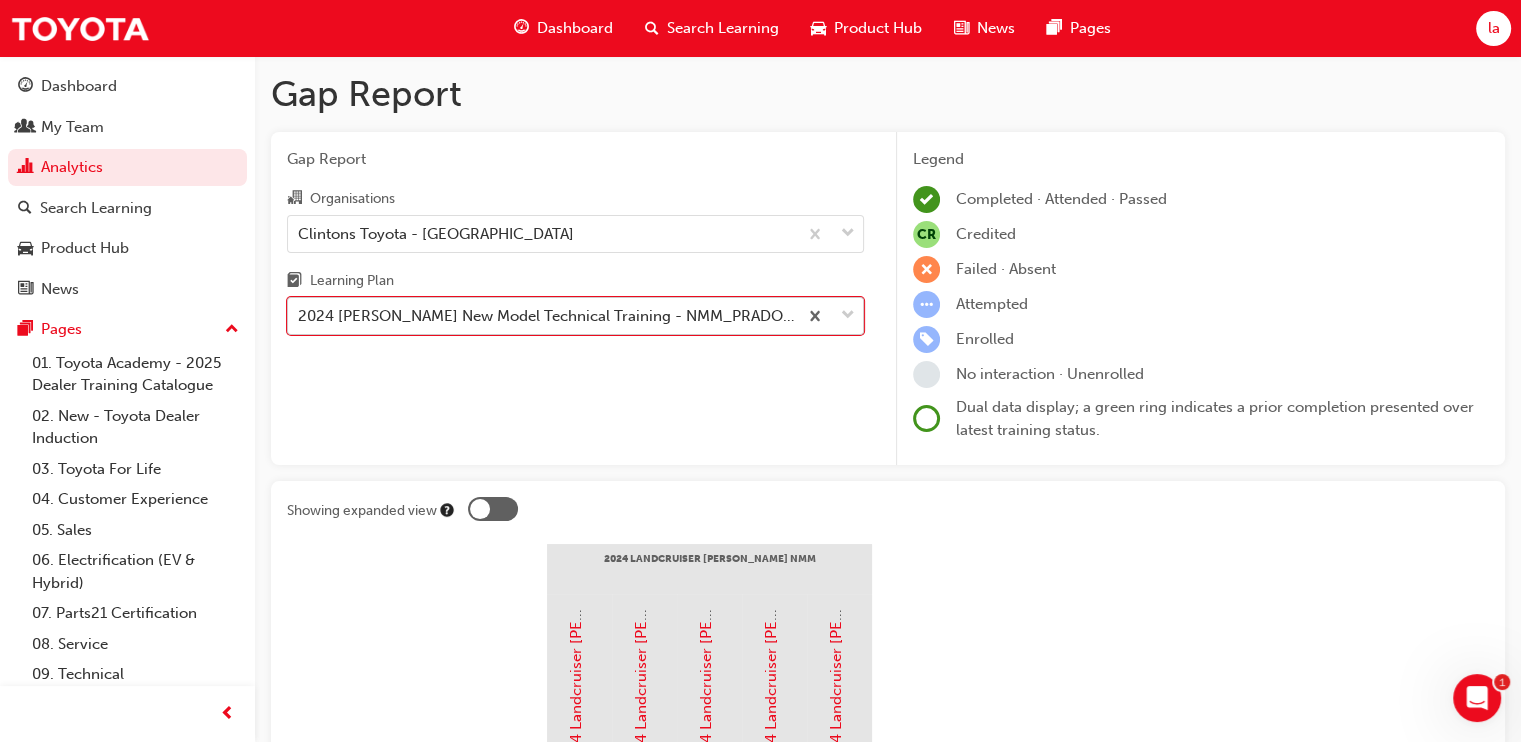 click on "2024 [PERSON_NAME] New Model Technical Training - NMM_PRADO_112024_LP" at bounding box center (548, 316) 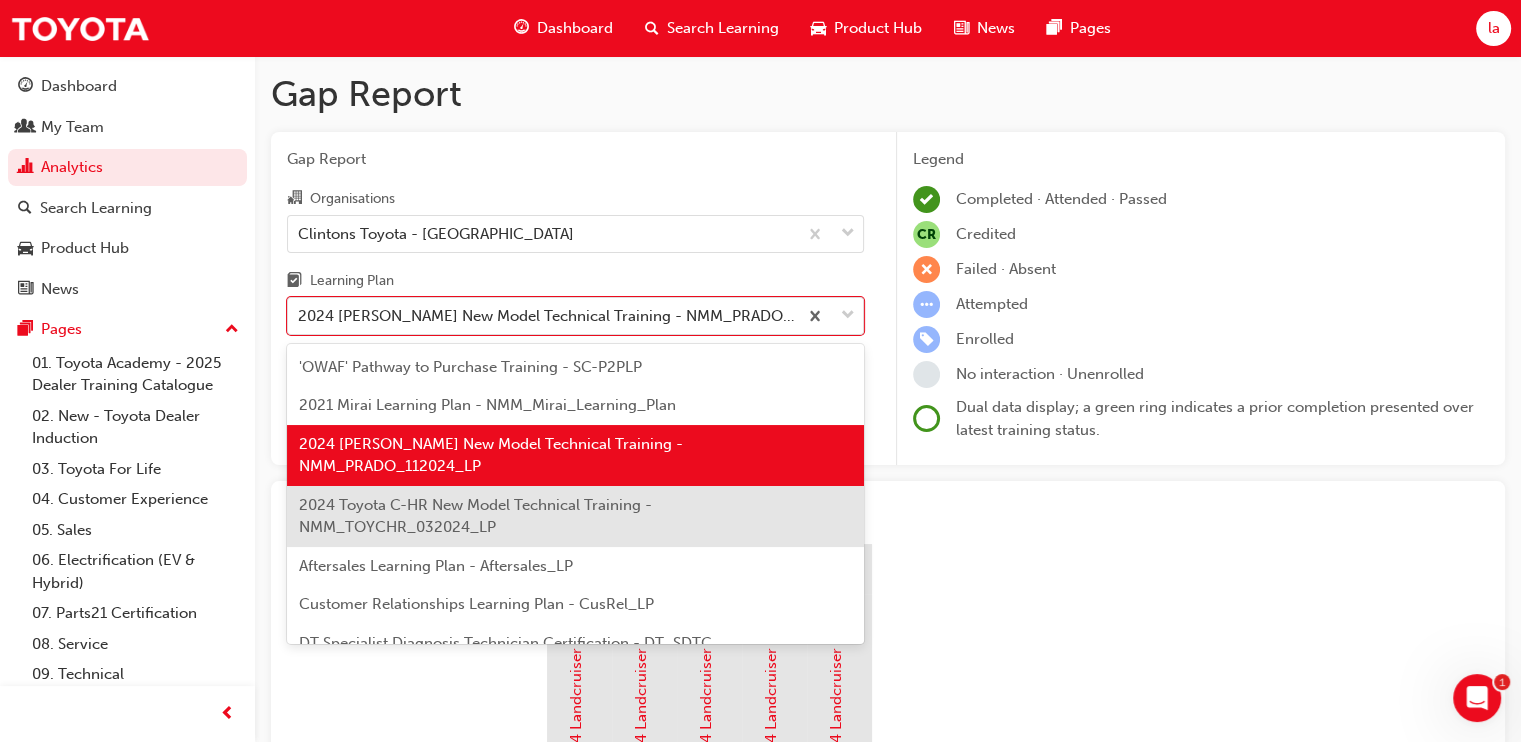 click on "2024 Toyota C-HR New Model Technical Training - NMM_TOYCHR_032024_LP" at bounding box center [575, 516] 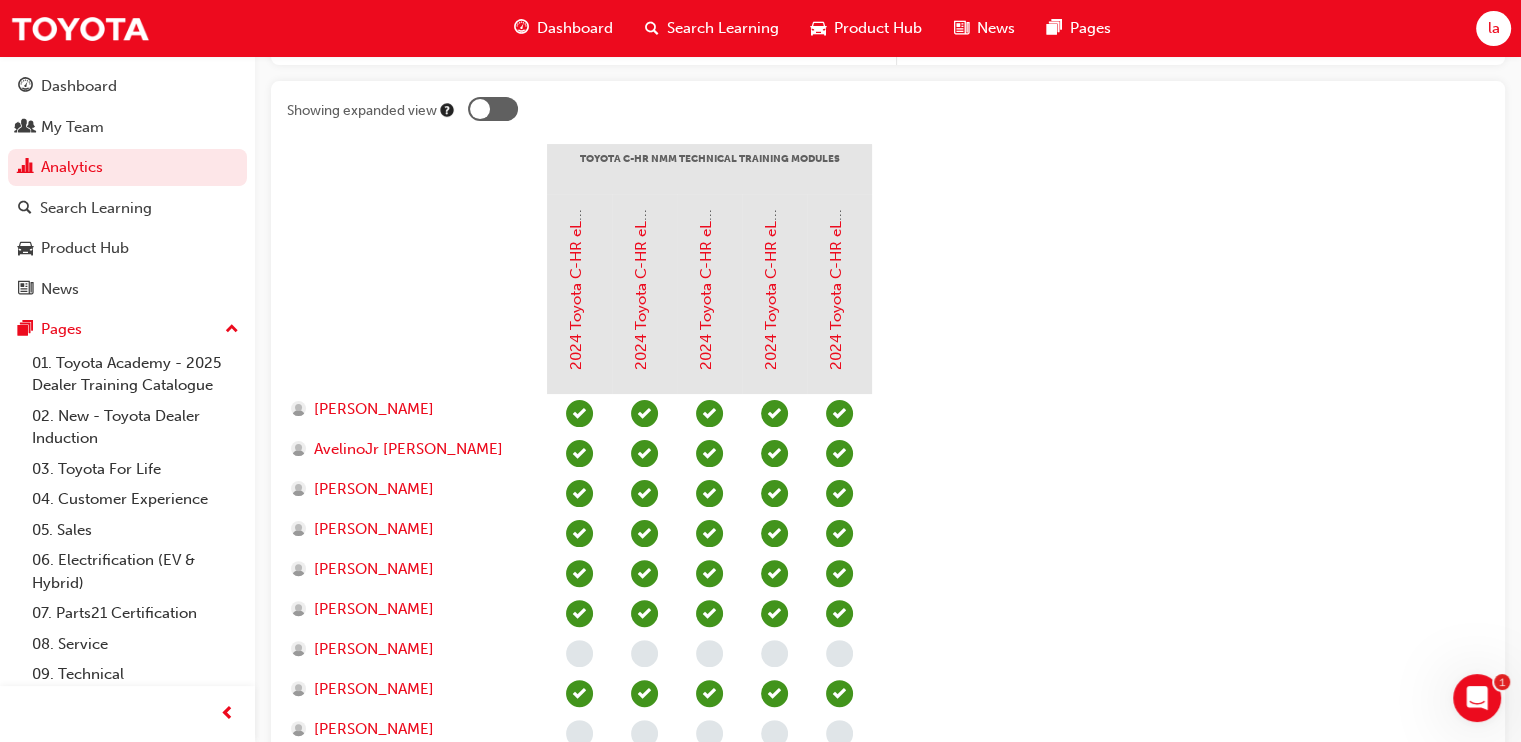 scroll, scrollTop: 0, scrollLeft: 0, axis: both 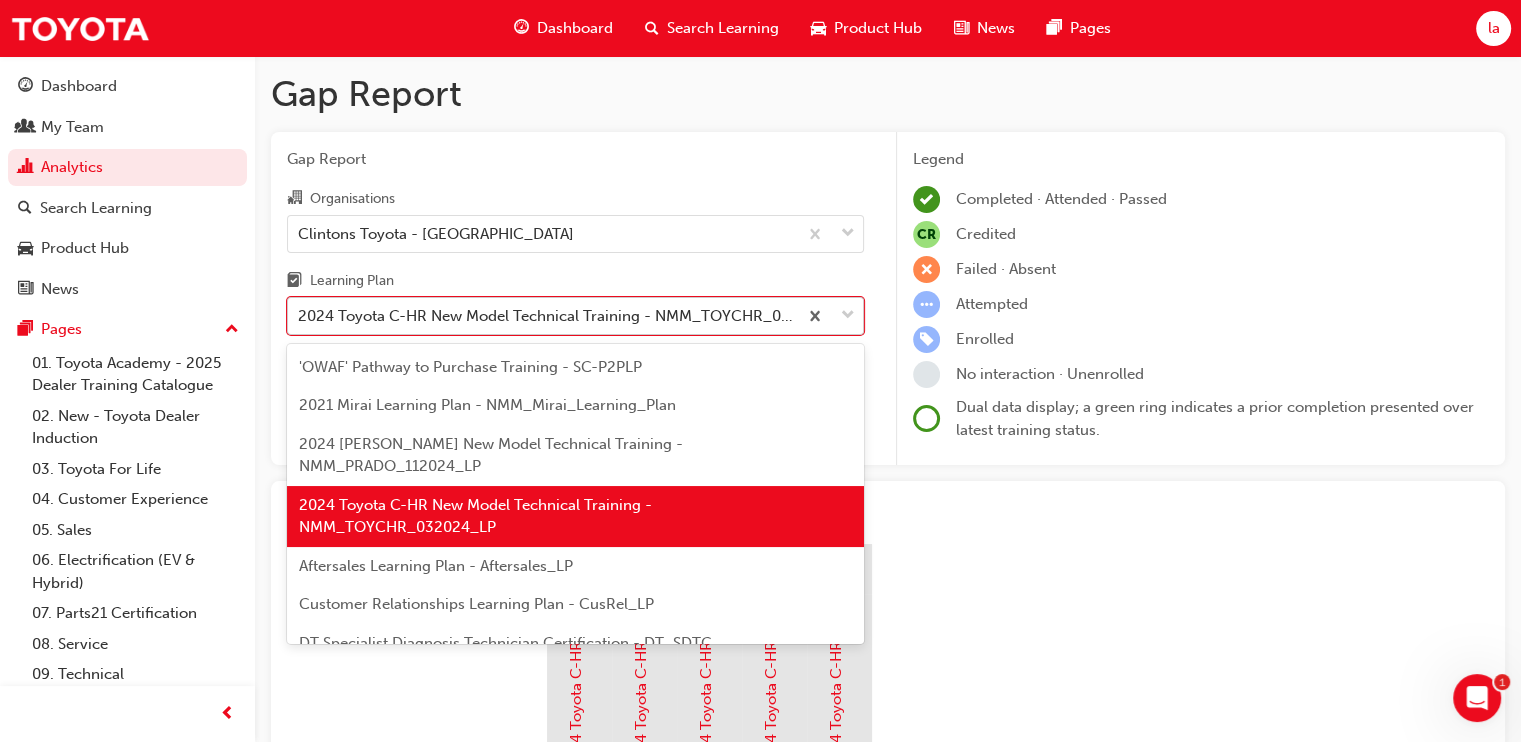click on "2024 Toyota C-HR New Model Technical Training - NMM_TOYCHR_032024_LP" at bounding box center (548, 316) 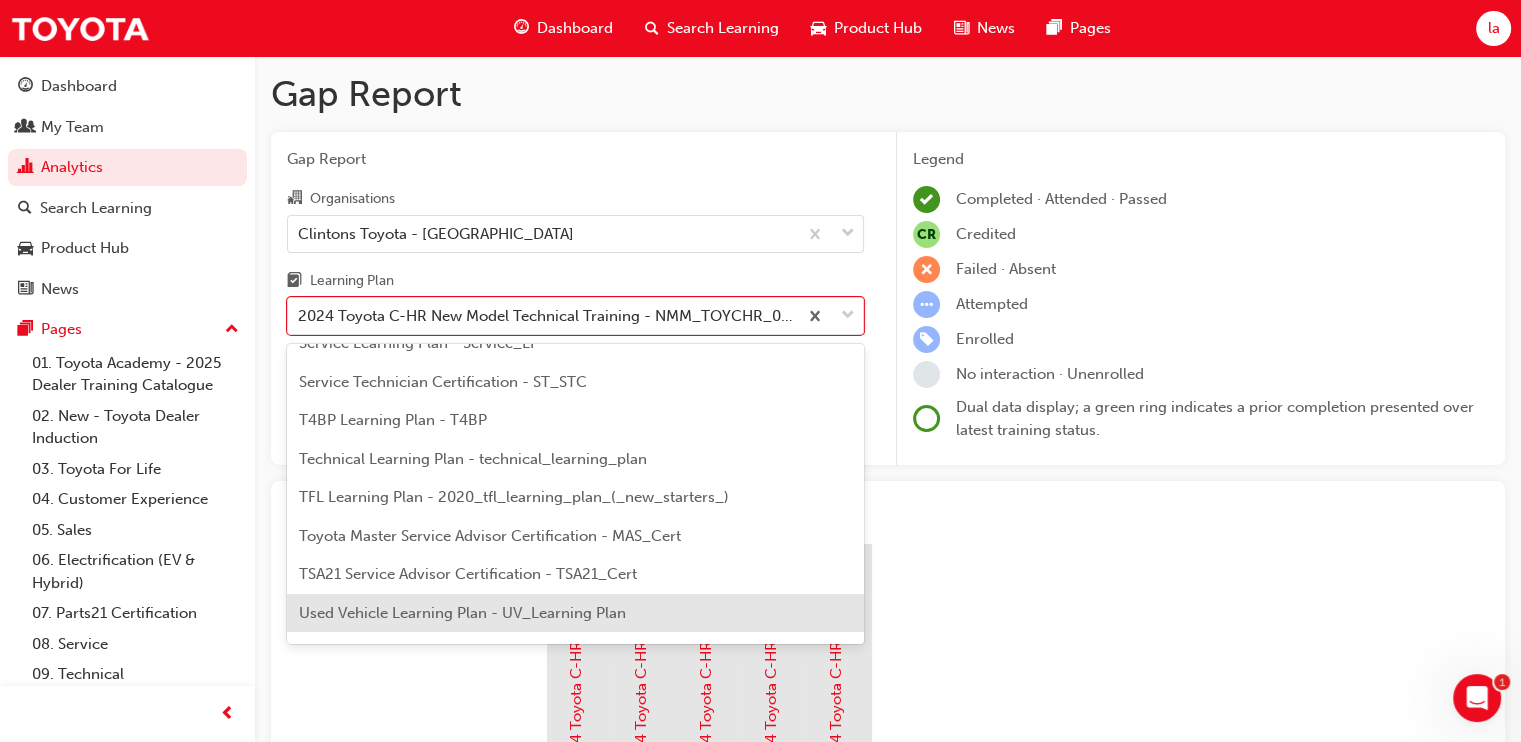 scroll, scrollTop: 847, scrollLeft: 0, axis: vertical 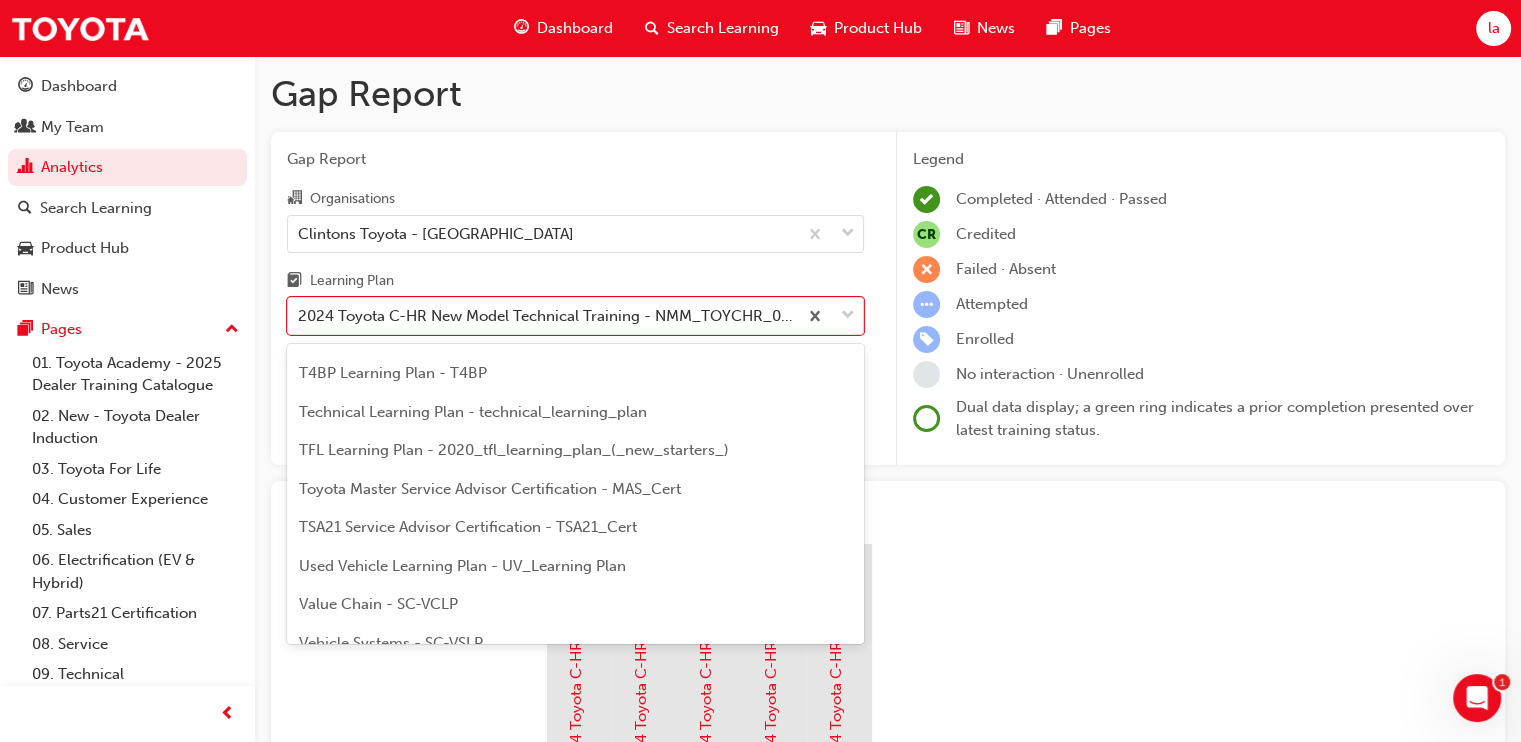click on "TSA21 Service Advisor Certification - TSA21_Cert" at bounding box center (468, 527) 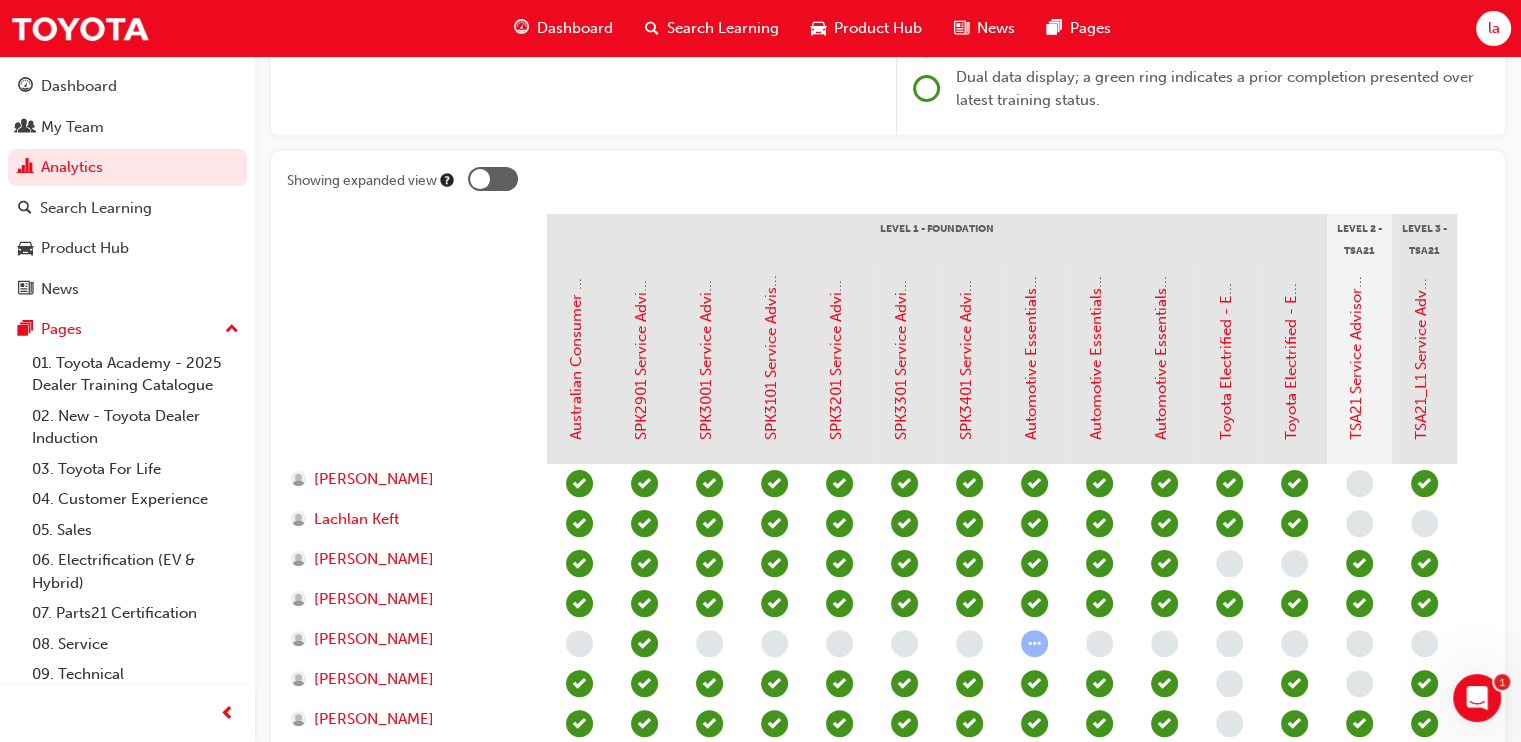 scroll, scrollTop: 0, scrollLeft: 0, axis: both 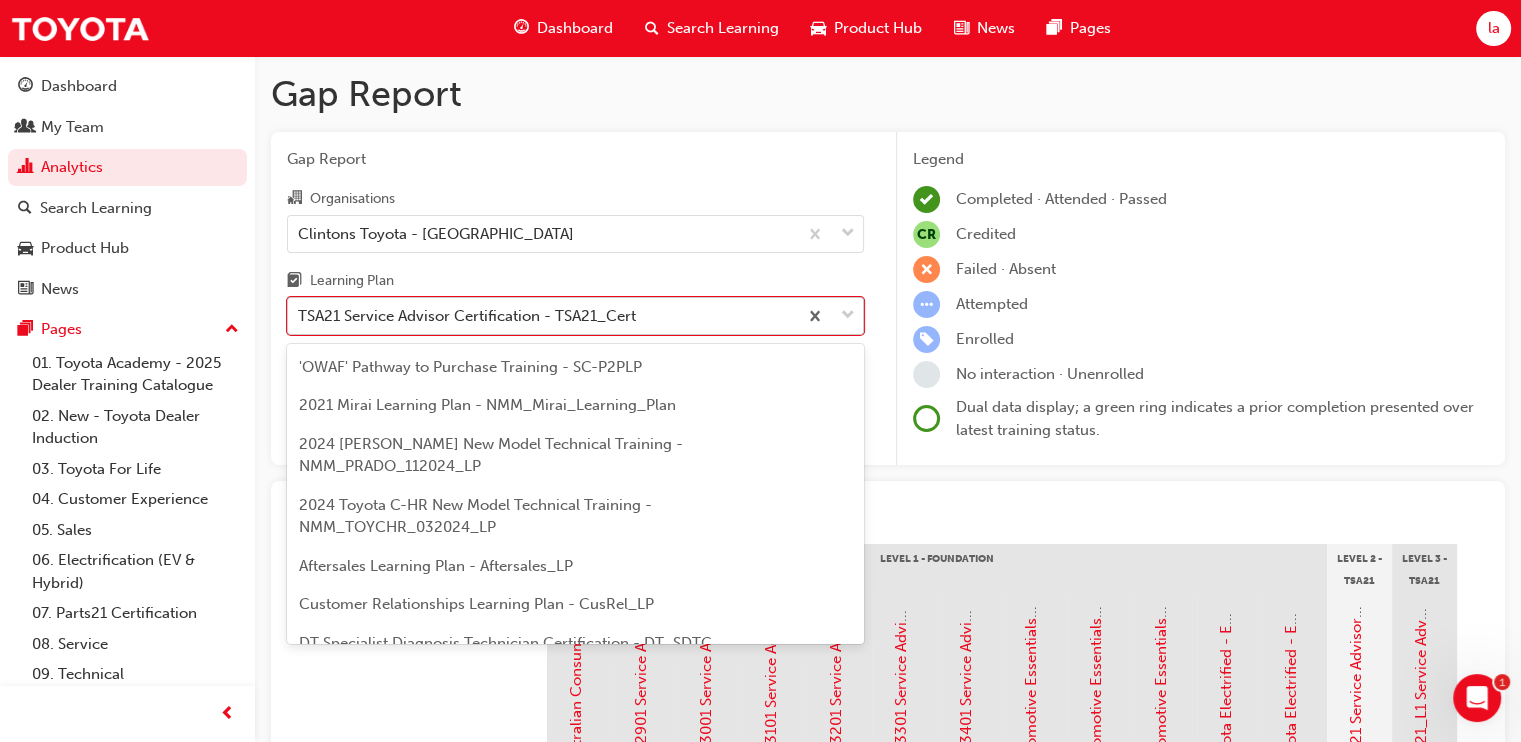 click on "TSA21 Service Advisor Certification - TSA21_Cert" at bounding box center [467, 316] 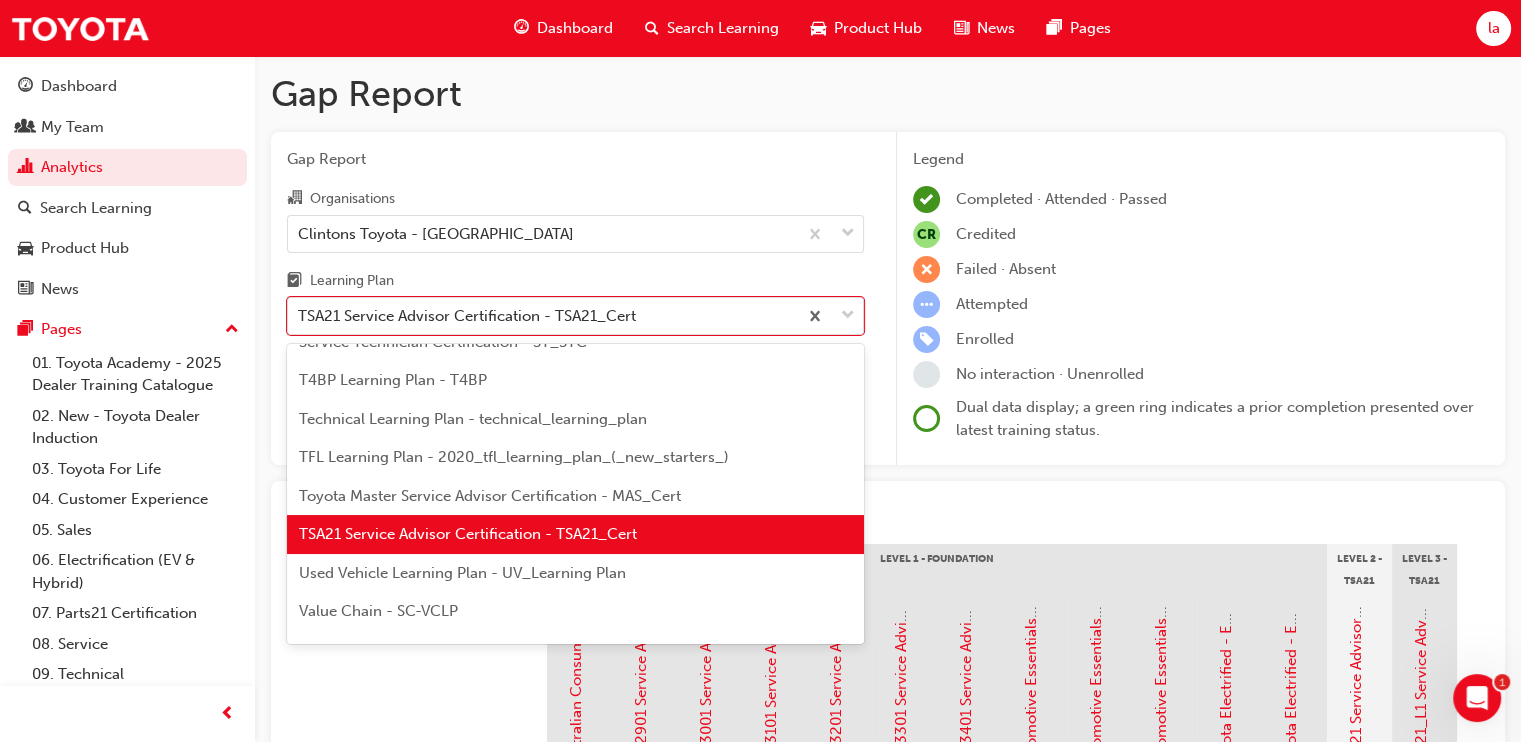 scroll, scrollTop: 847, scrollLeft: 0, axis: vertical 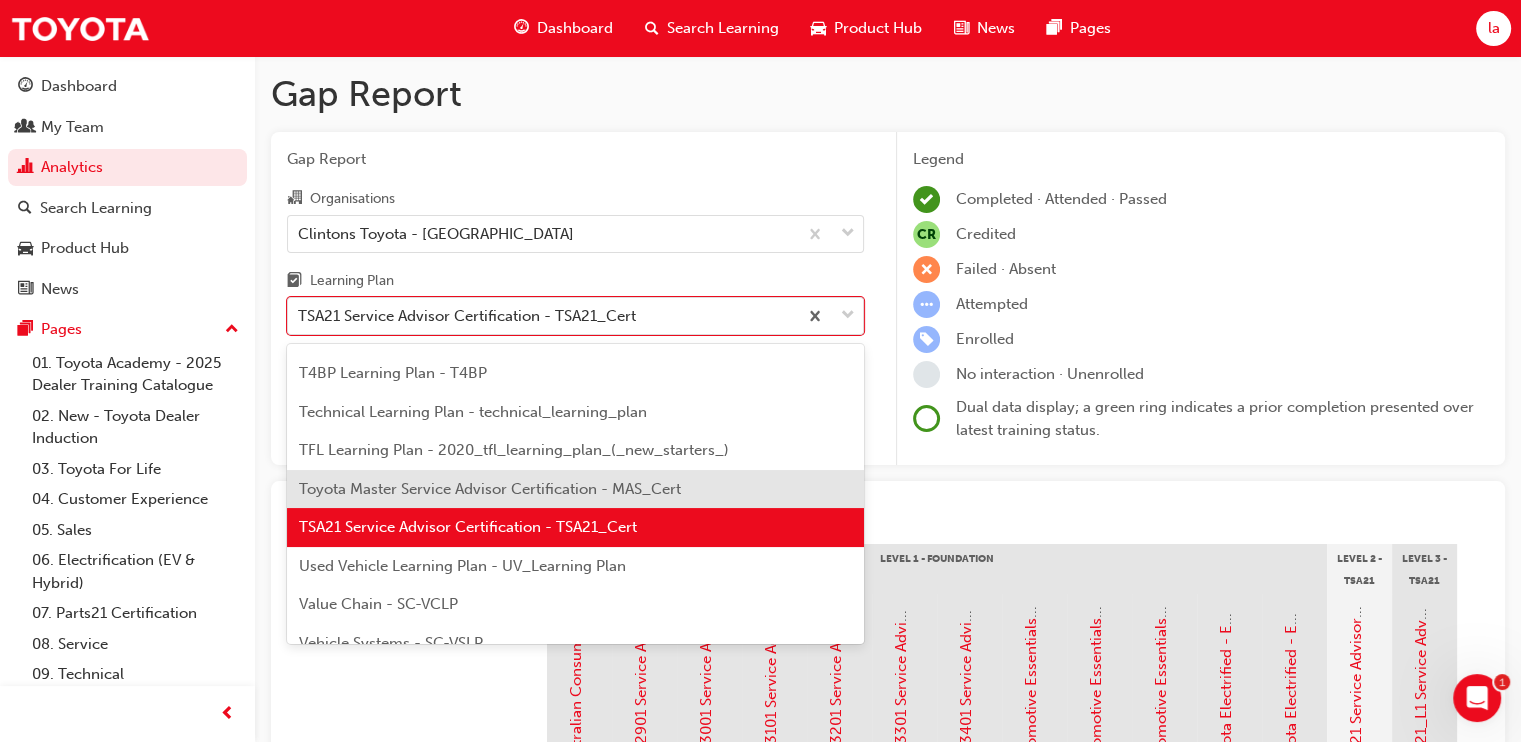 click on "Toyota Master Service Advisor Certification - MAS_Cert" at bounding box center (490, 489) 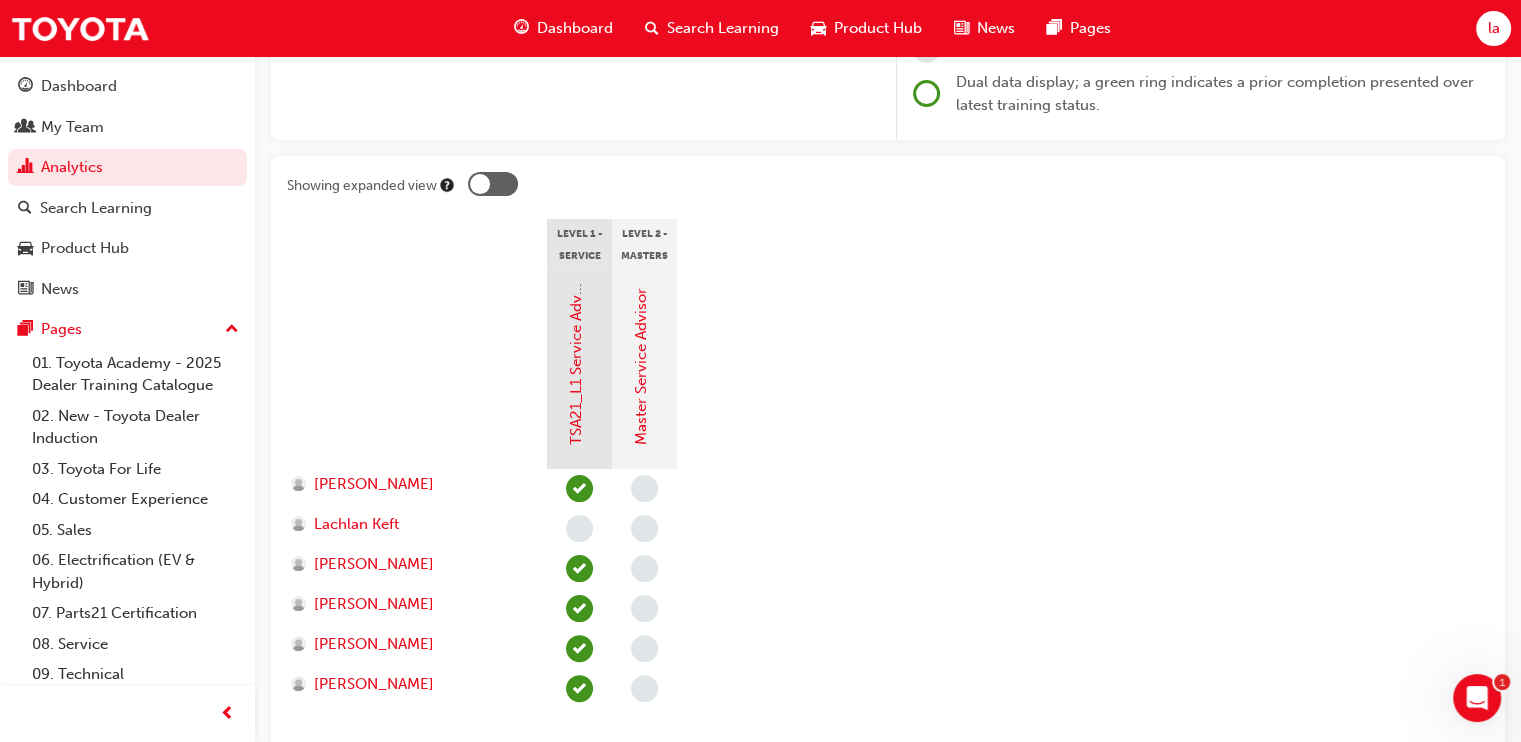 scroll, scrollTop: 0, scrollLeft: 0, axis: both 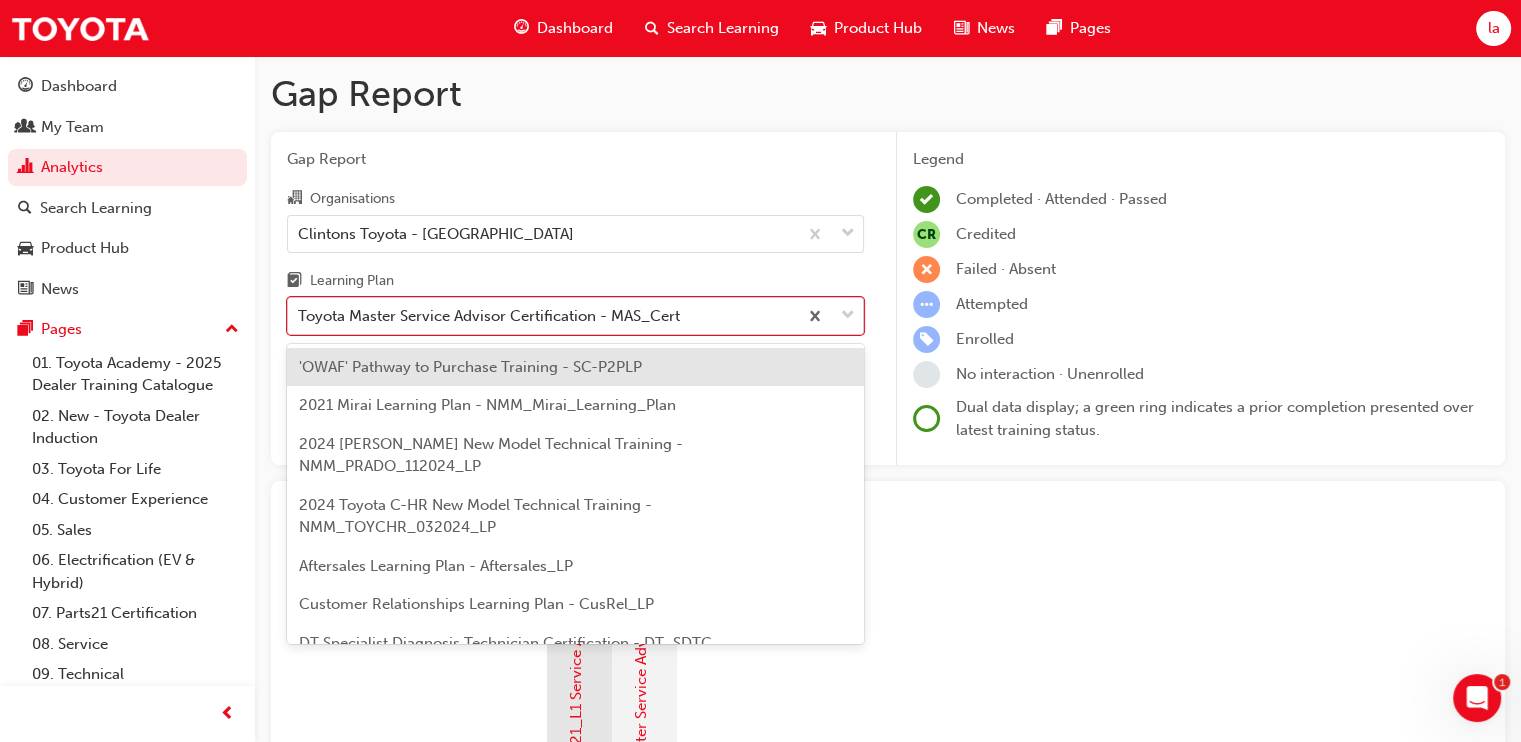 click on "Toyota Master Service Advisor Certification - MAS_Cert" at bounding box center (489, 316) 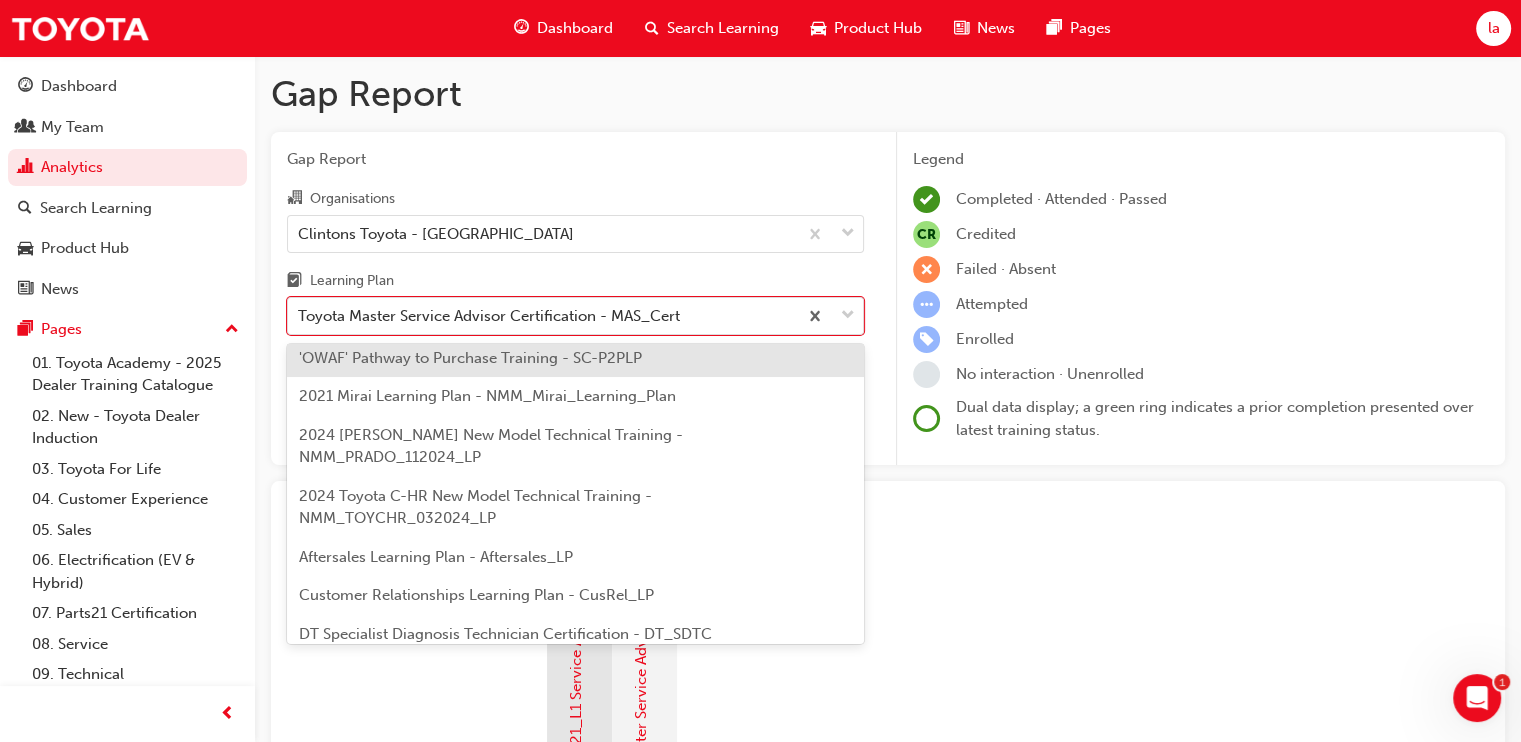 scroll, scrollTop: 0, scrollLeft: 0, axis: both 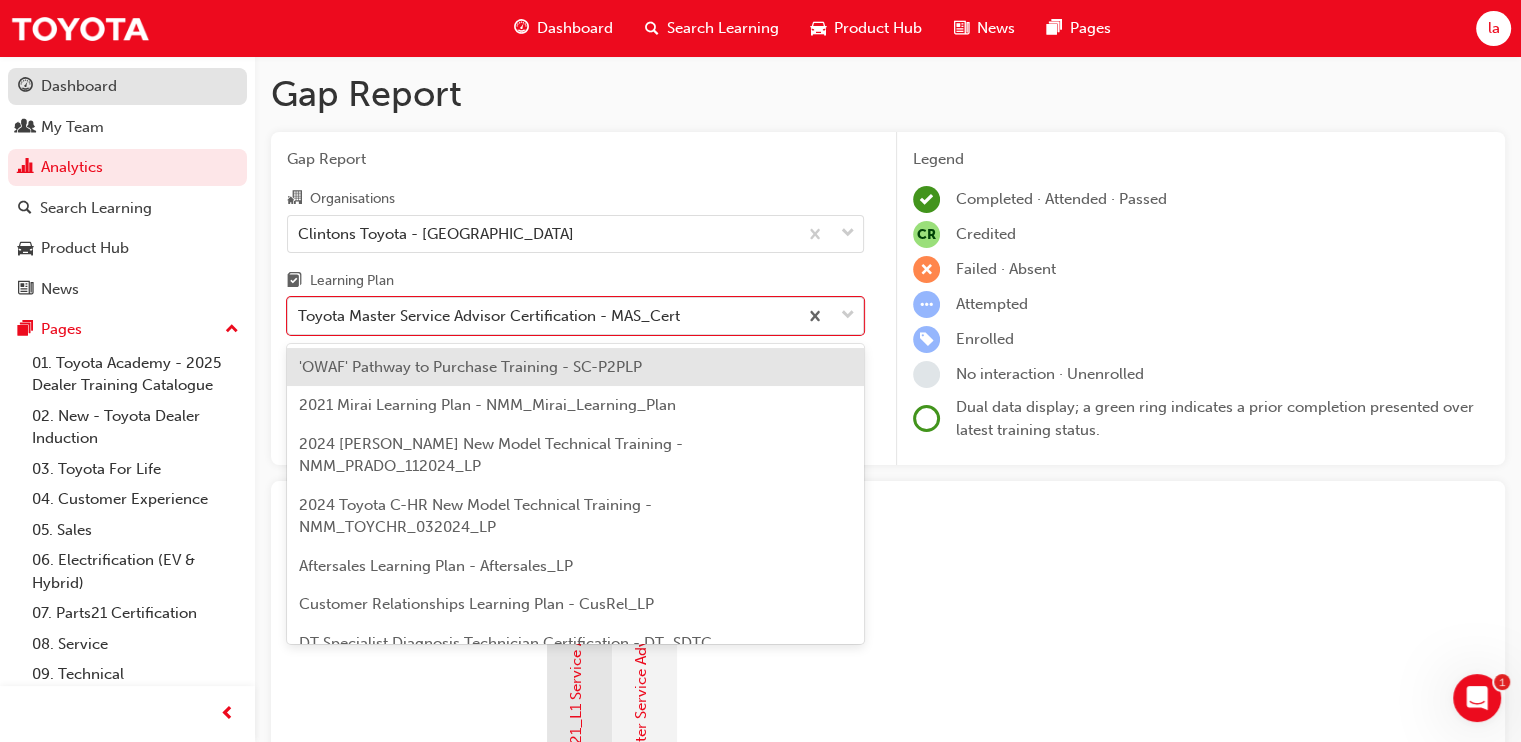 click on "Dashboard" at bounding box center [79, 86] 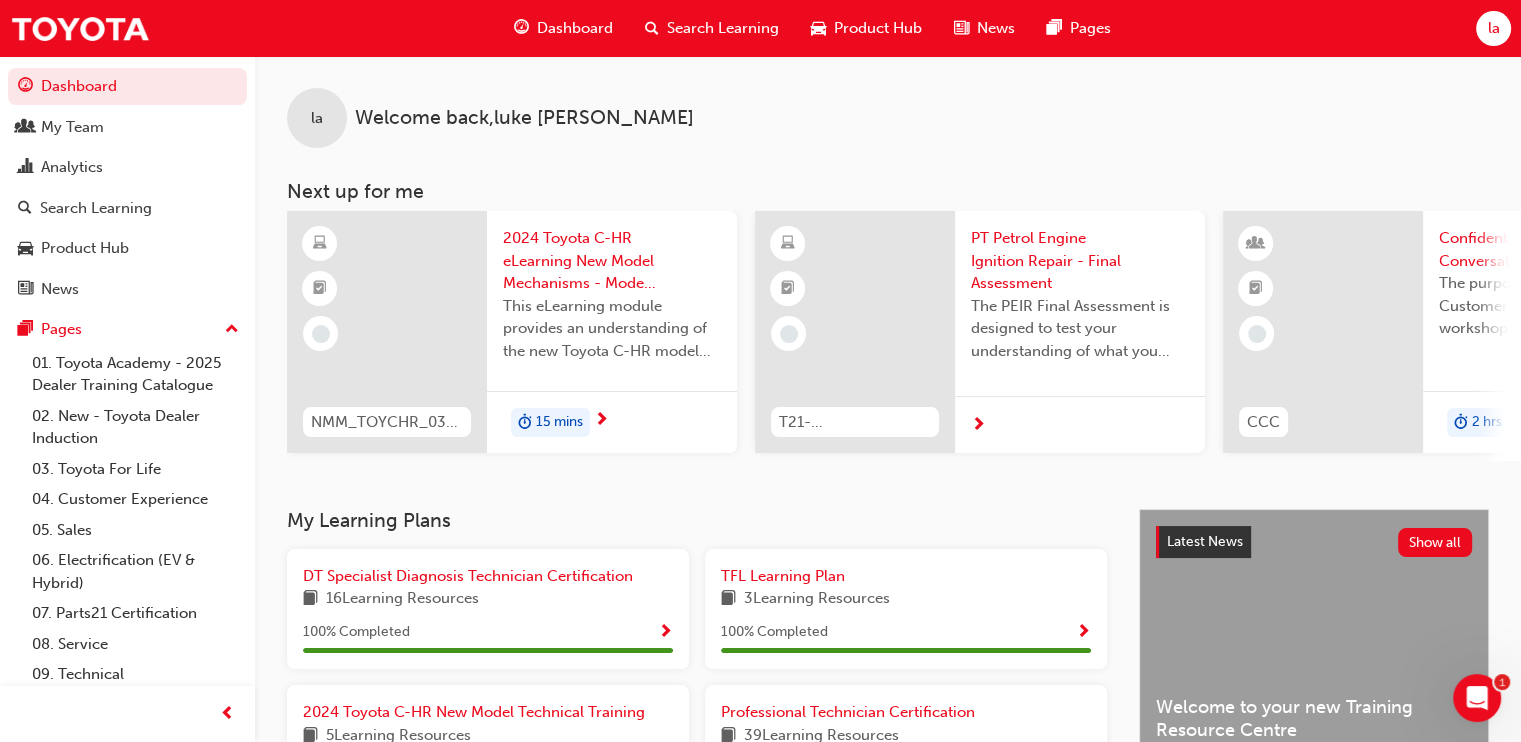 click on "PT Petrol Engine Ignition Repair - Final Assessment" at bounding box center (1080, 261) 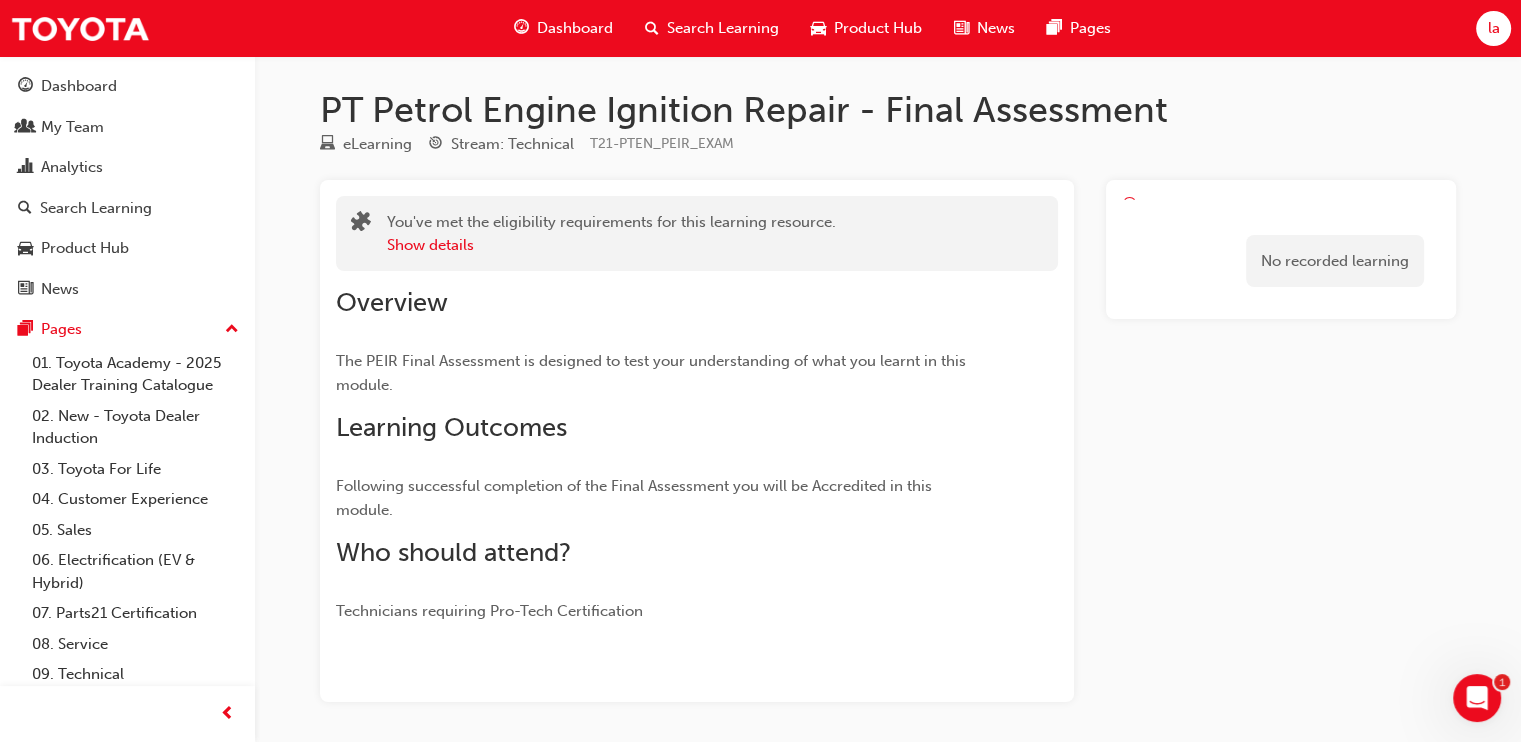 click on "Search Learning" at bounding box center (723, 28) 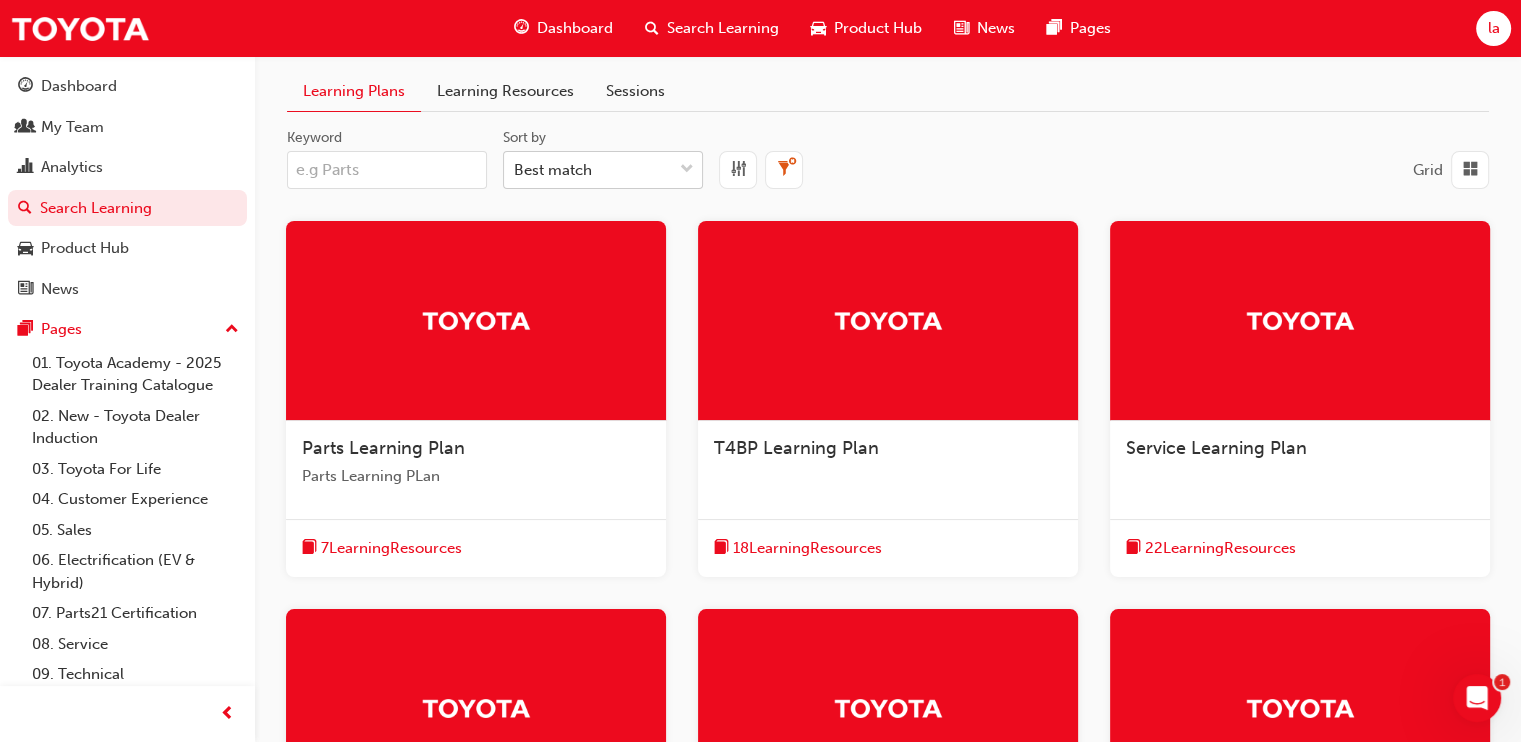 click on "Best match" at bounding box center (588, 170) 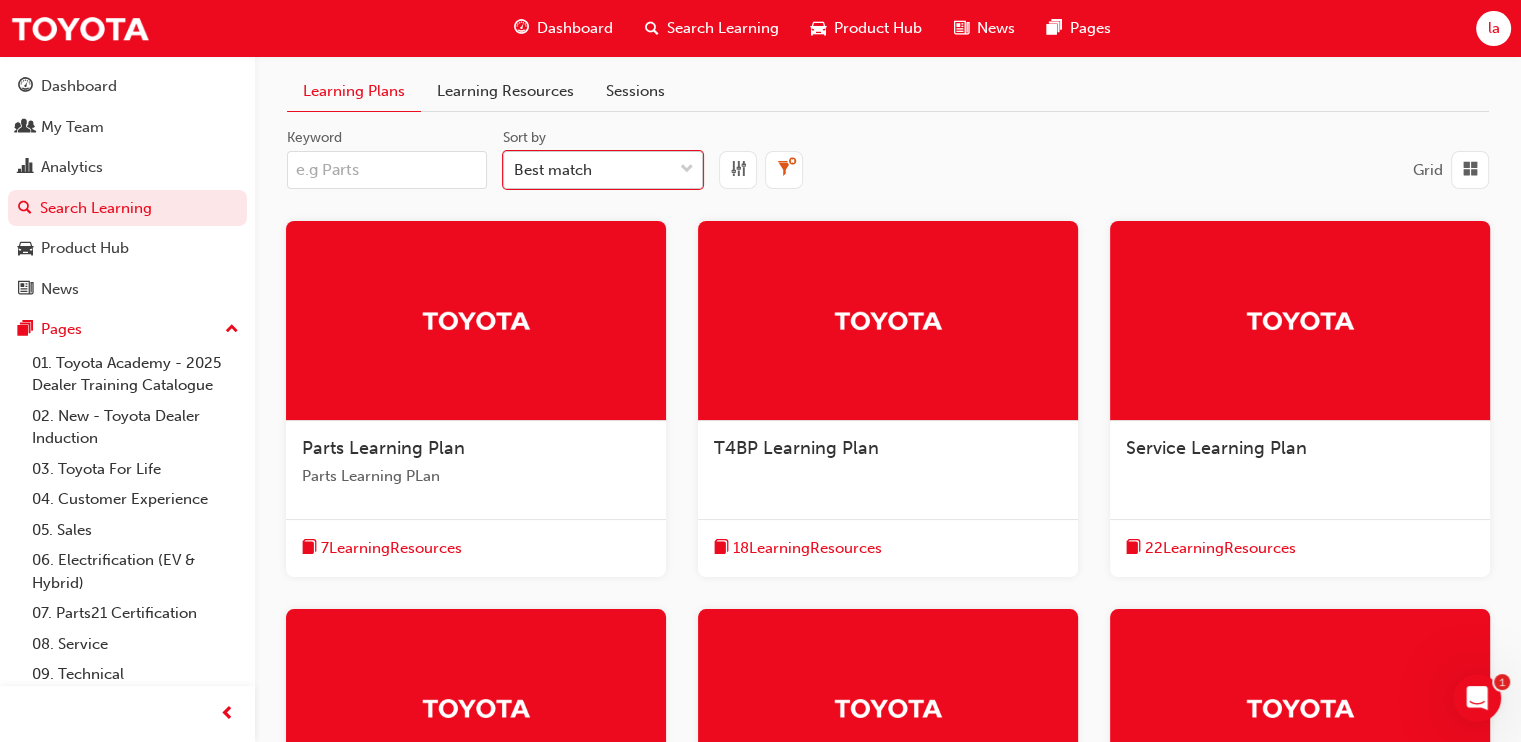 click on "Best match" at bounding box center (553, 170) 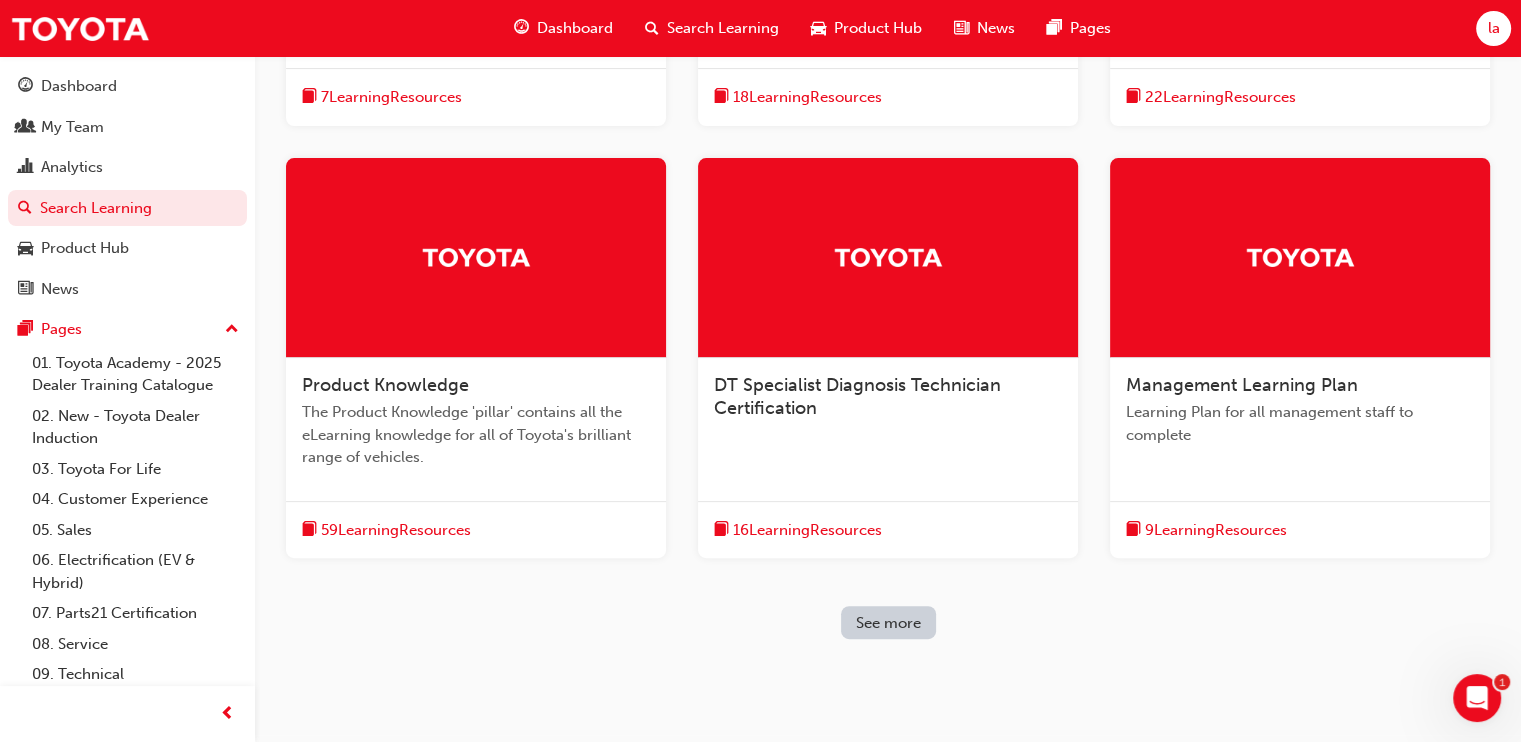 scroll, scrollTop: 495, scrollLeft: 0, axis: vertical 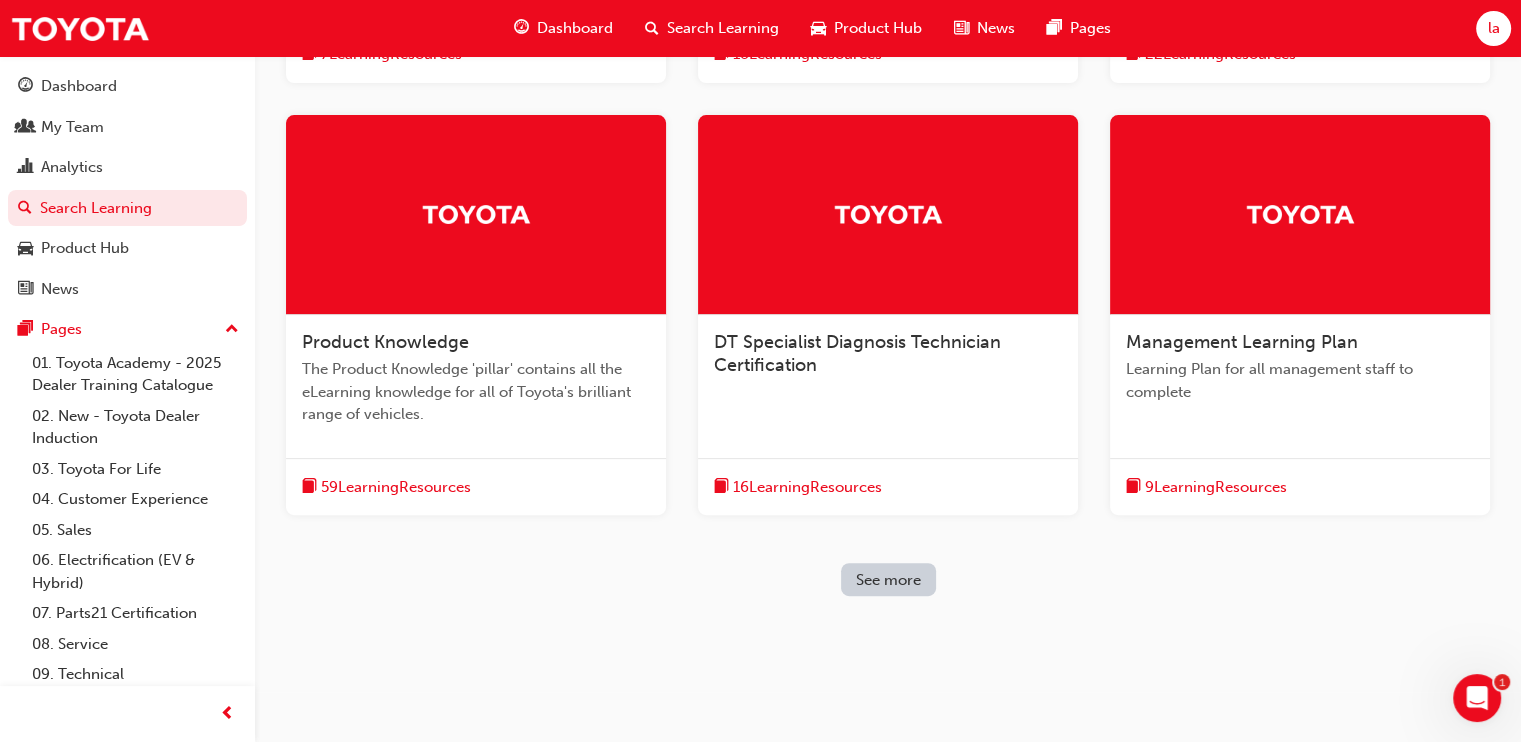 click on "DT Specialist Diagnosis Technician Certification" at bounding box center (857, 354) 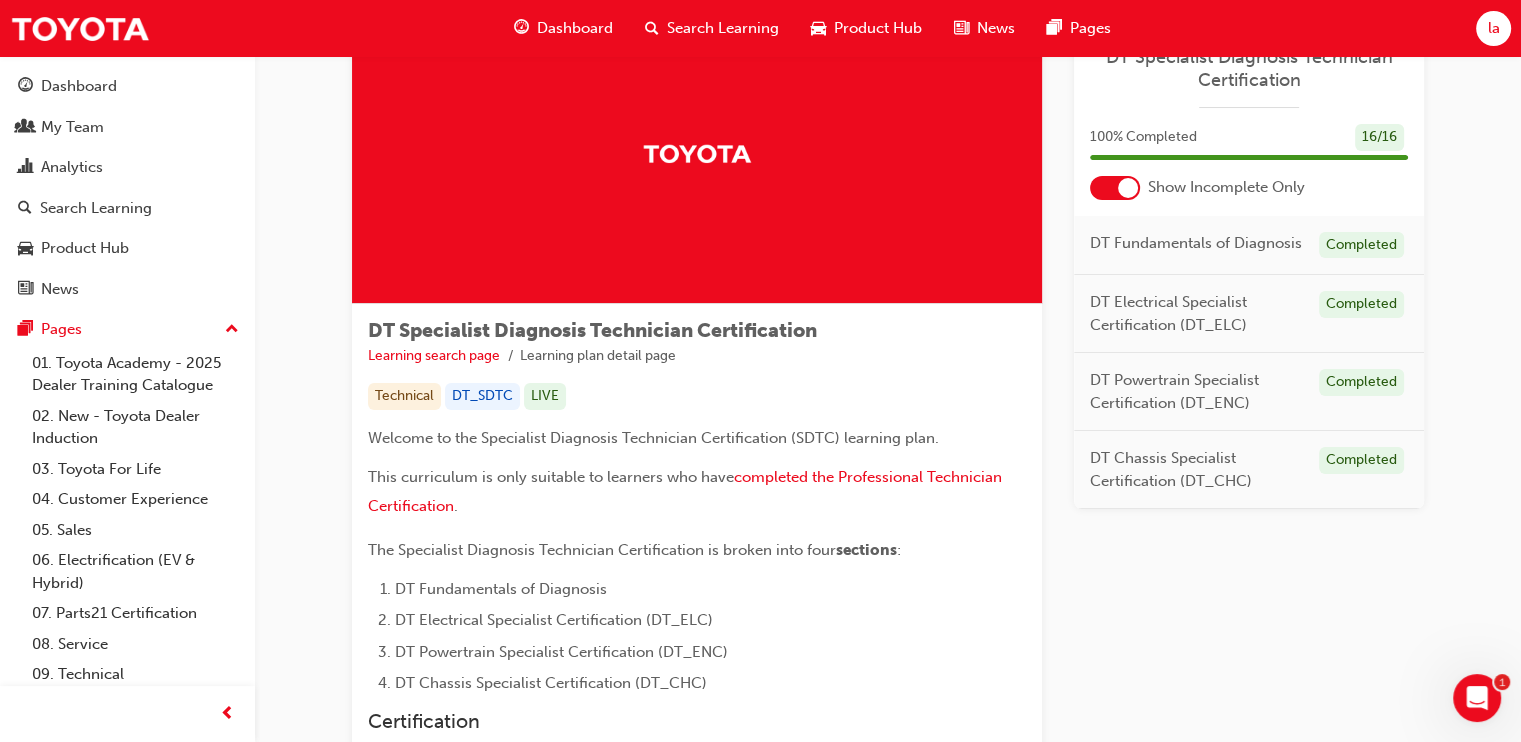 scroll, scrollTop: 0, scrollLeft: 0, axis: both 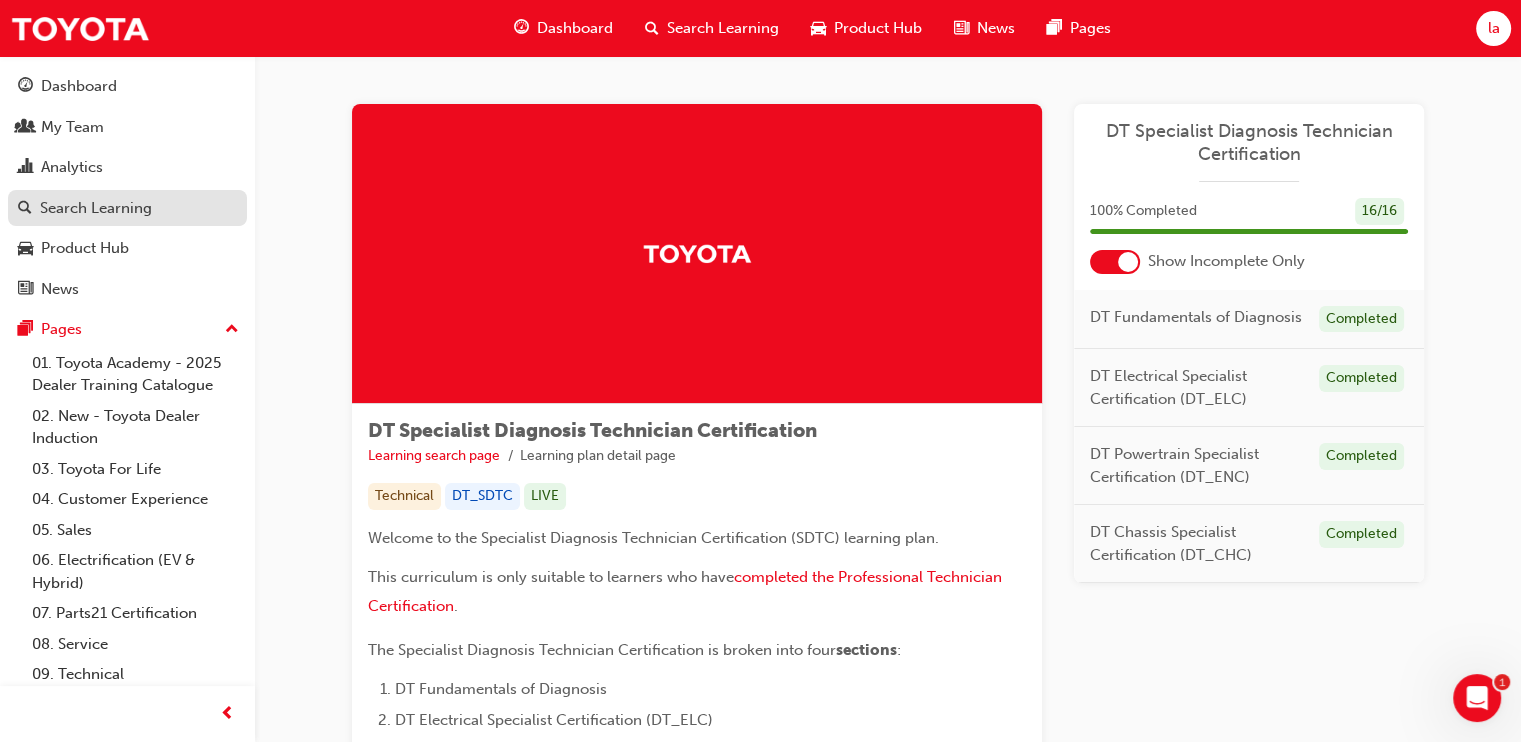 click on "Search Learning" at bounding box center [96, 208] 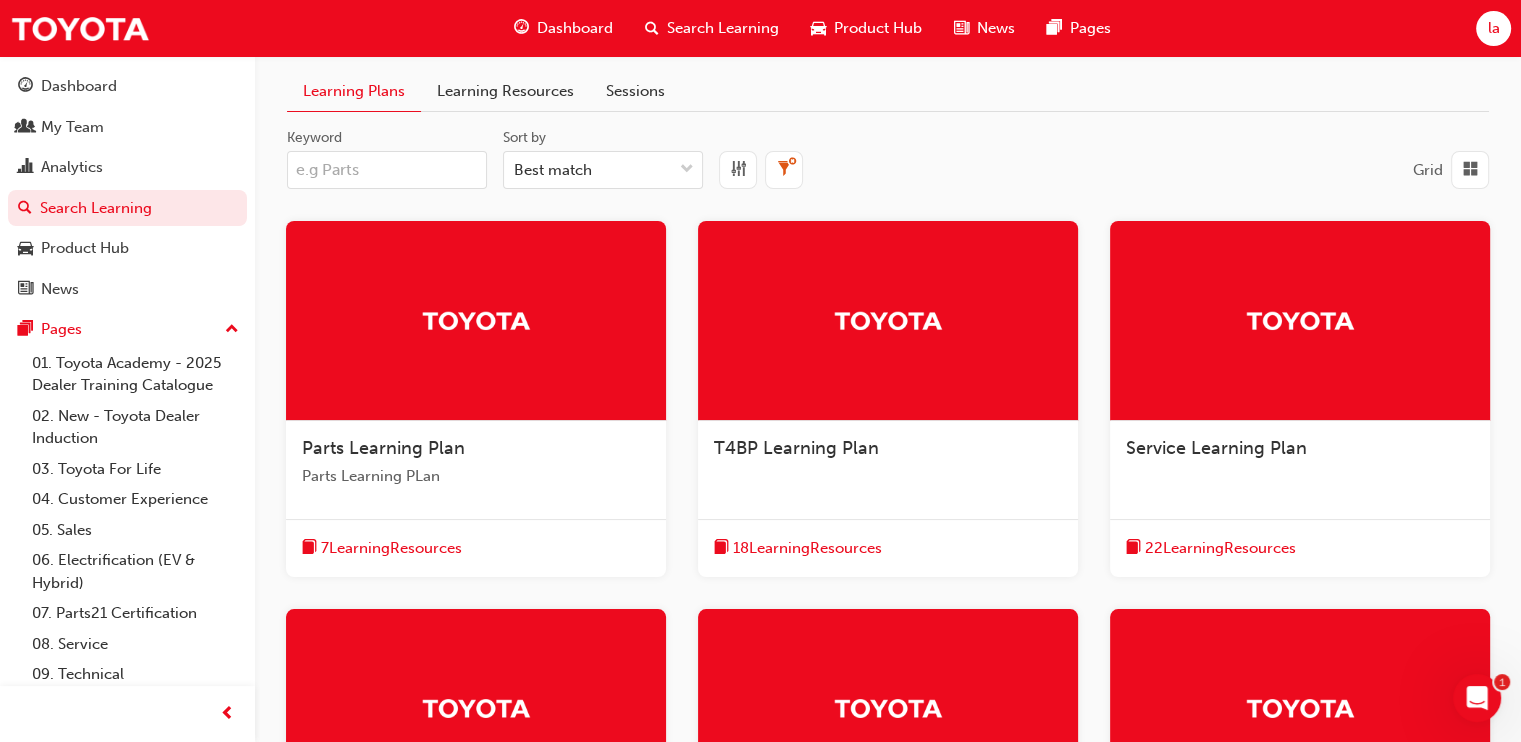 click on "la" at bounding box center (1493, 28) 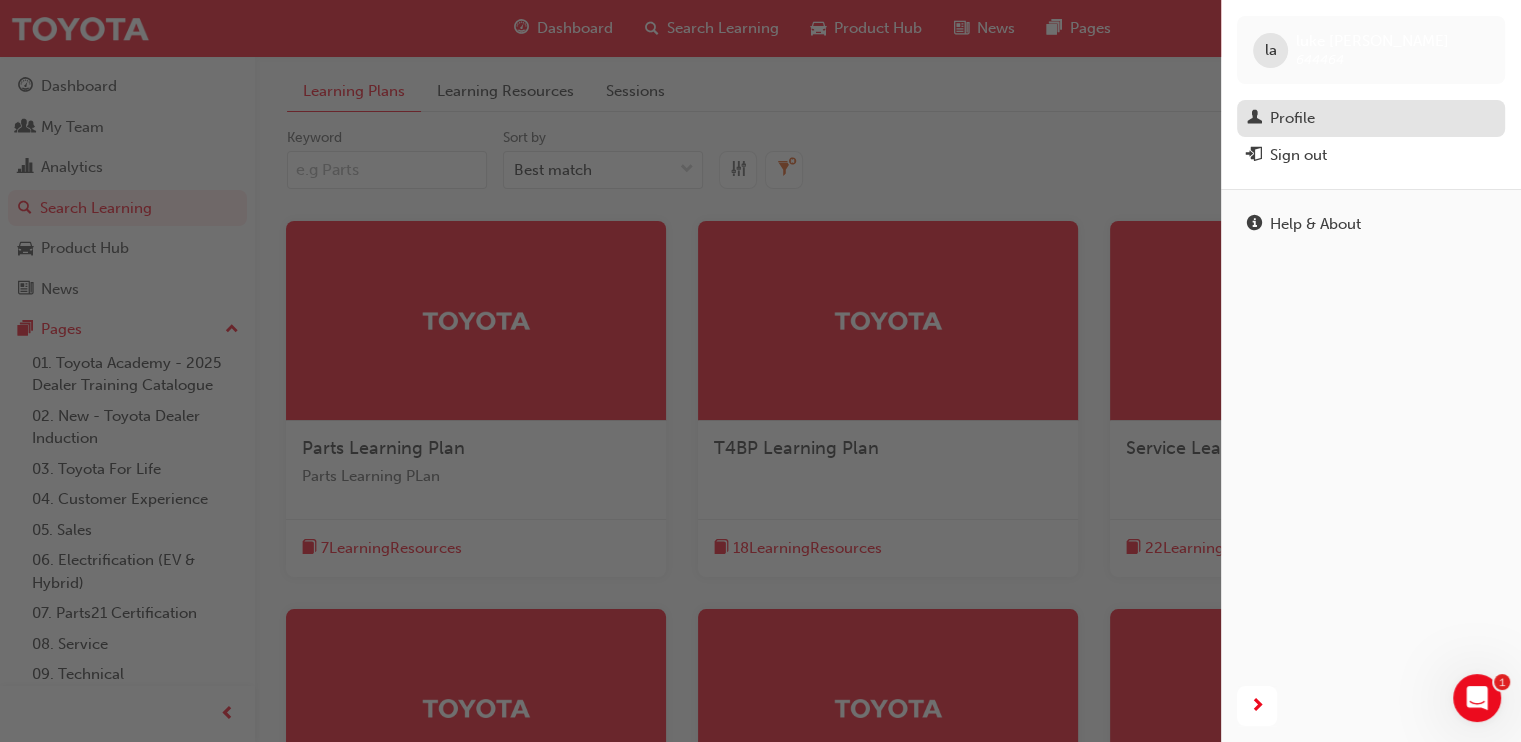 click on "Profile" at bounding box center (1371, 118) 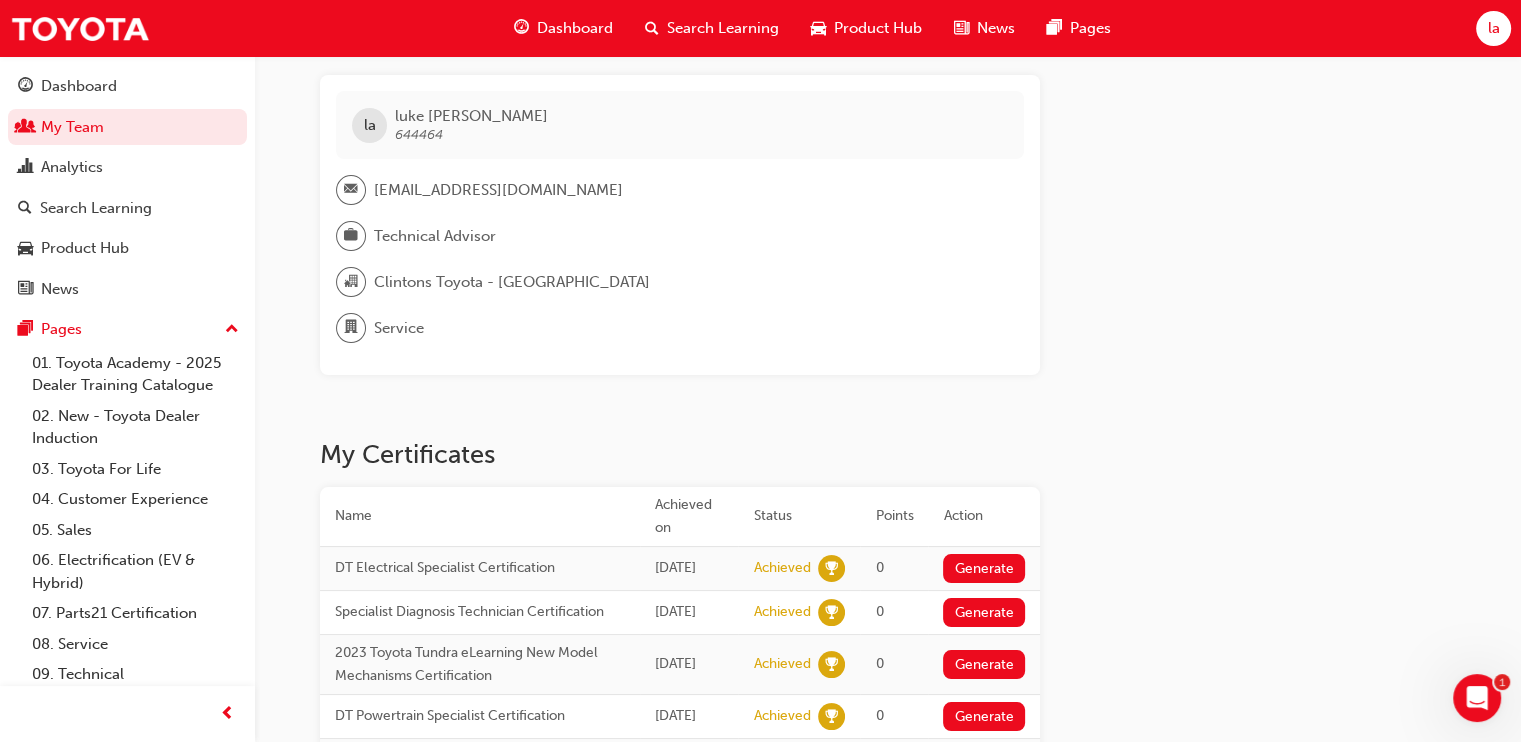 scroll, scrollTop: 0, scrollLeft: 0, axis: both 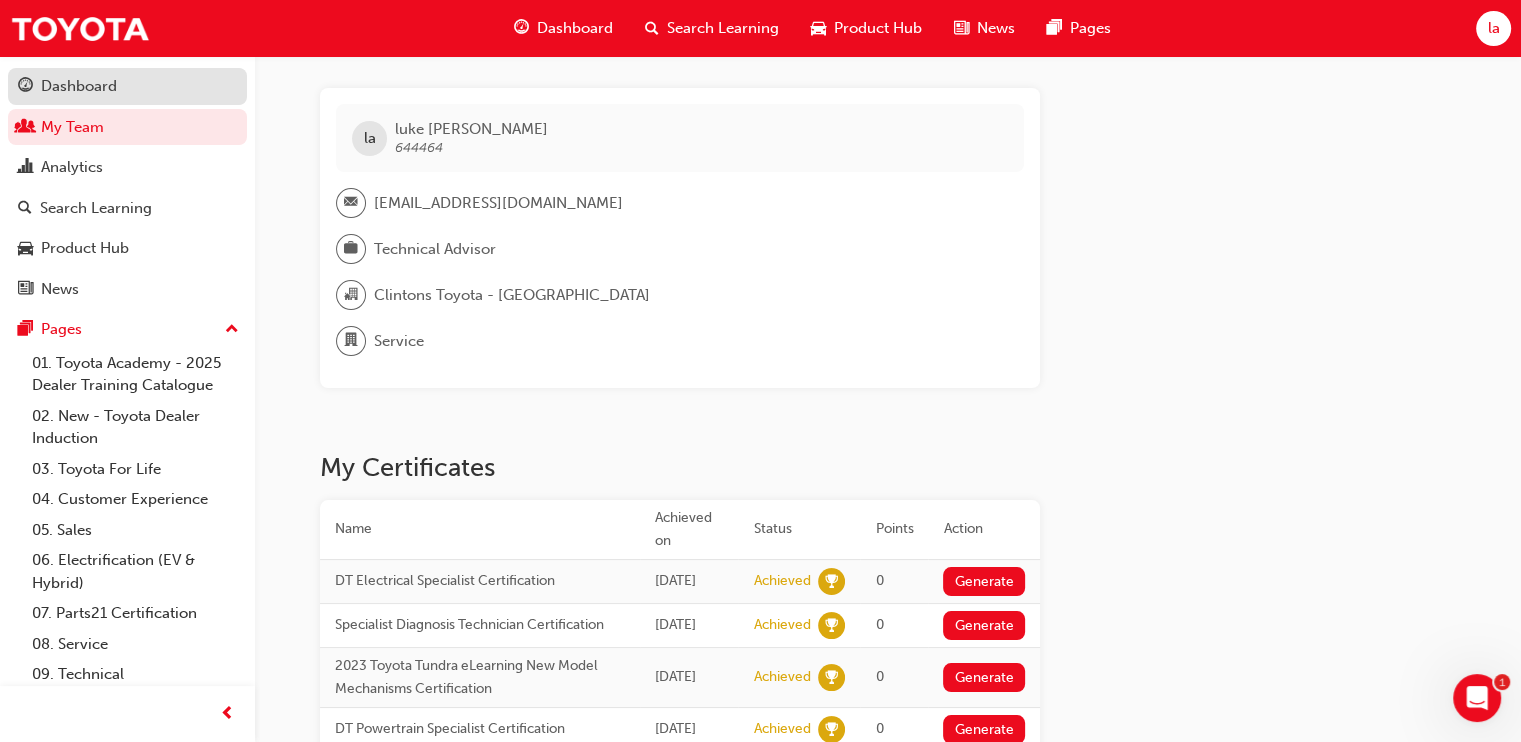 click on "Dashboard" at bounding box center [79, 86] 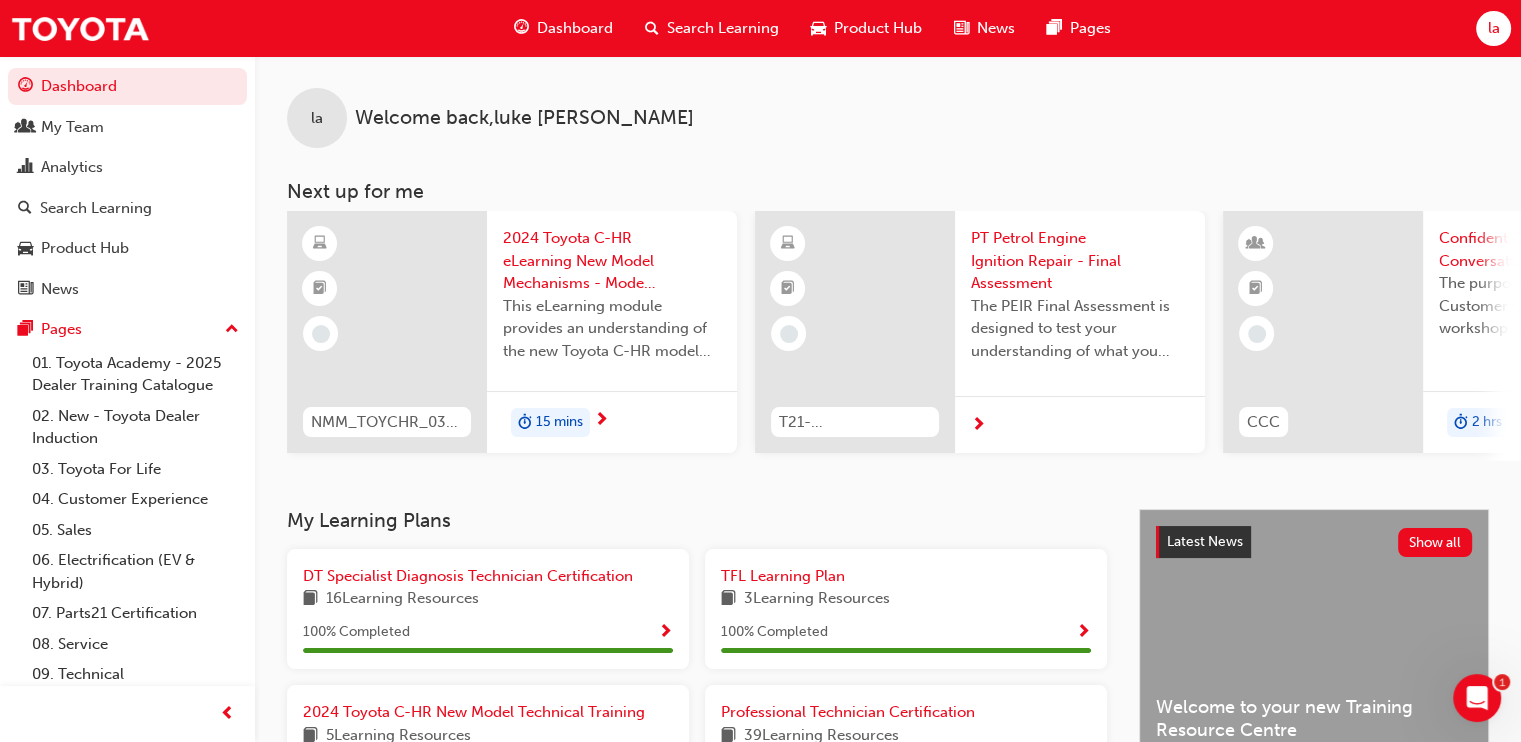 click on "2024 Toyota C-HR eLearning New Model Mechanisms - Model Outline (Module 1)" at bounding box center [612, 261] 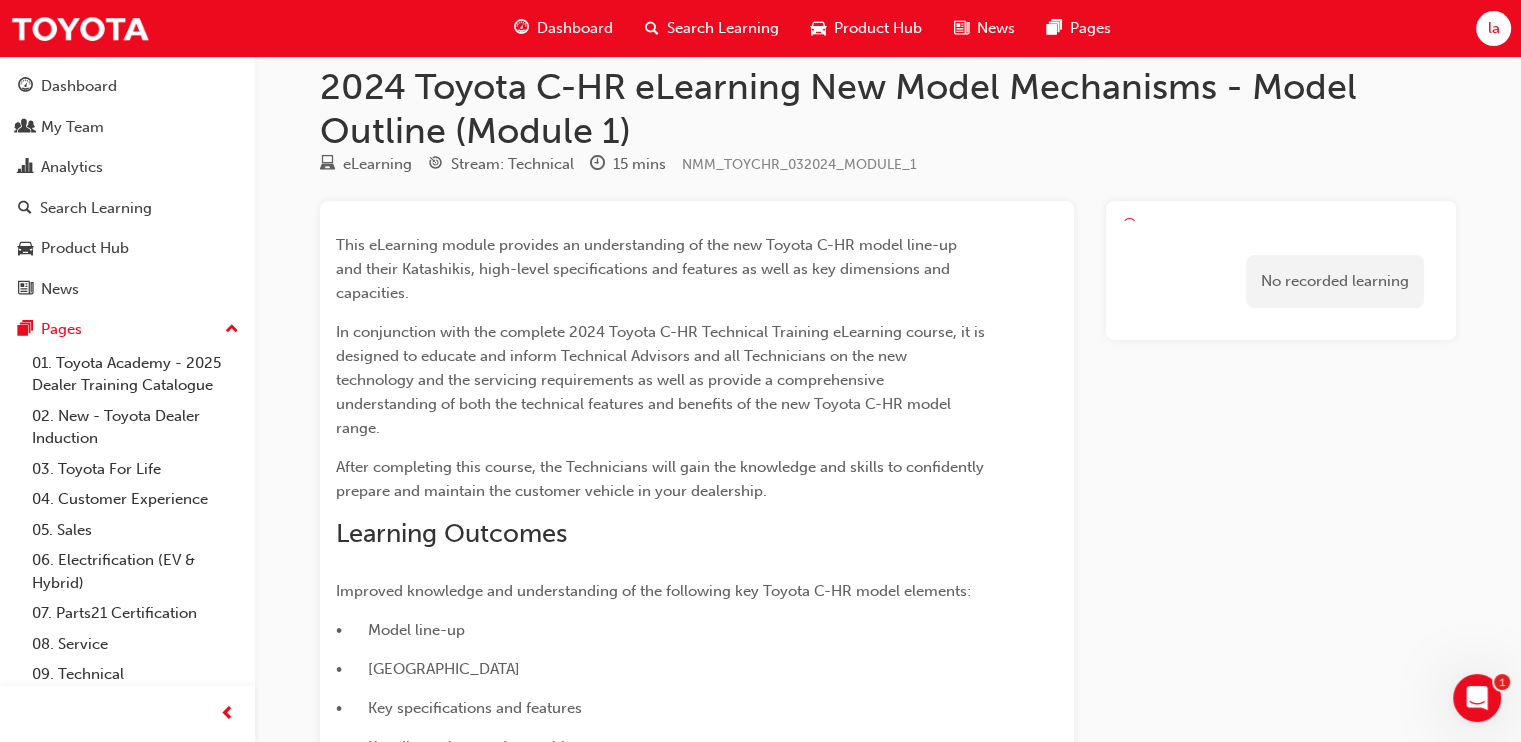 scroll, scrollTop: 0, scrollLeft: 0, axis: both 